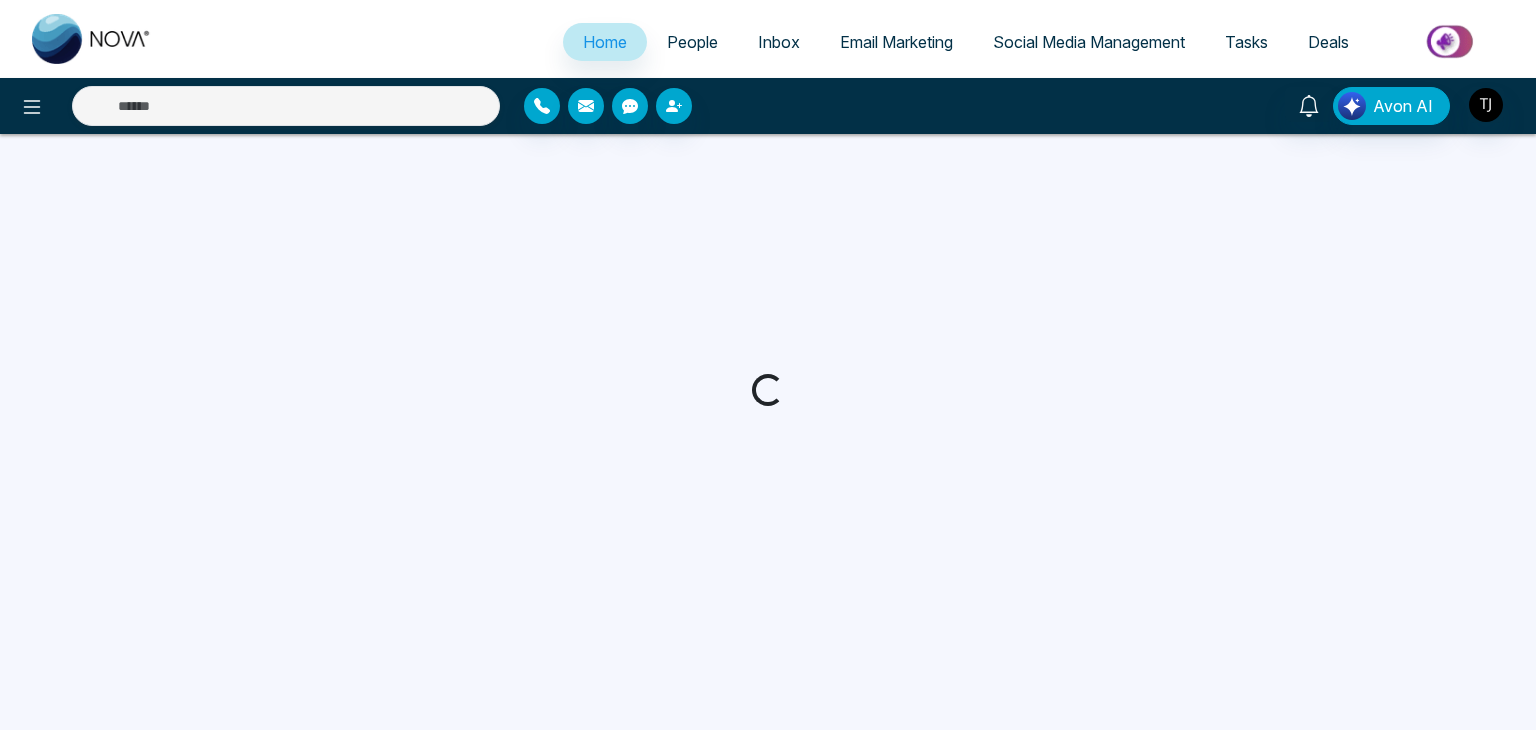 scroll, scrollTop: 0, scrollLeft: 0, axis: both 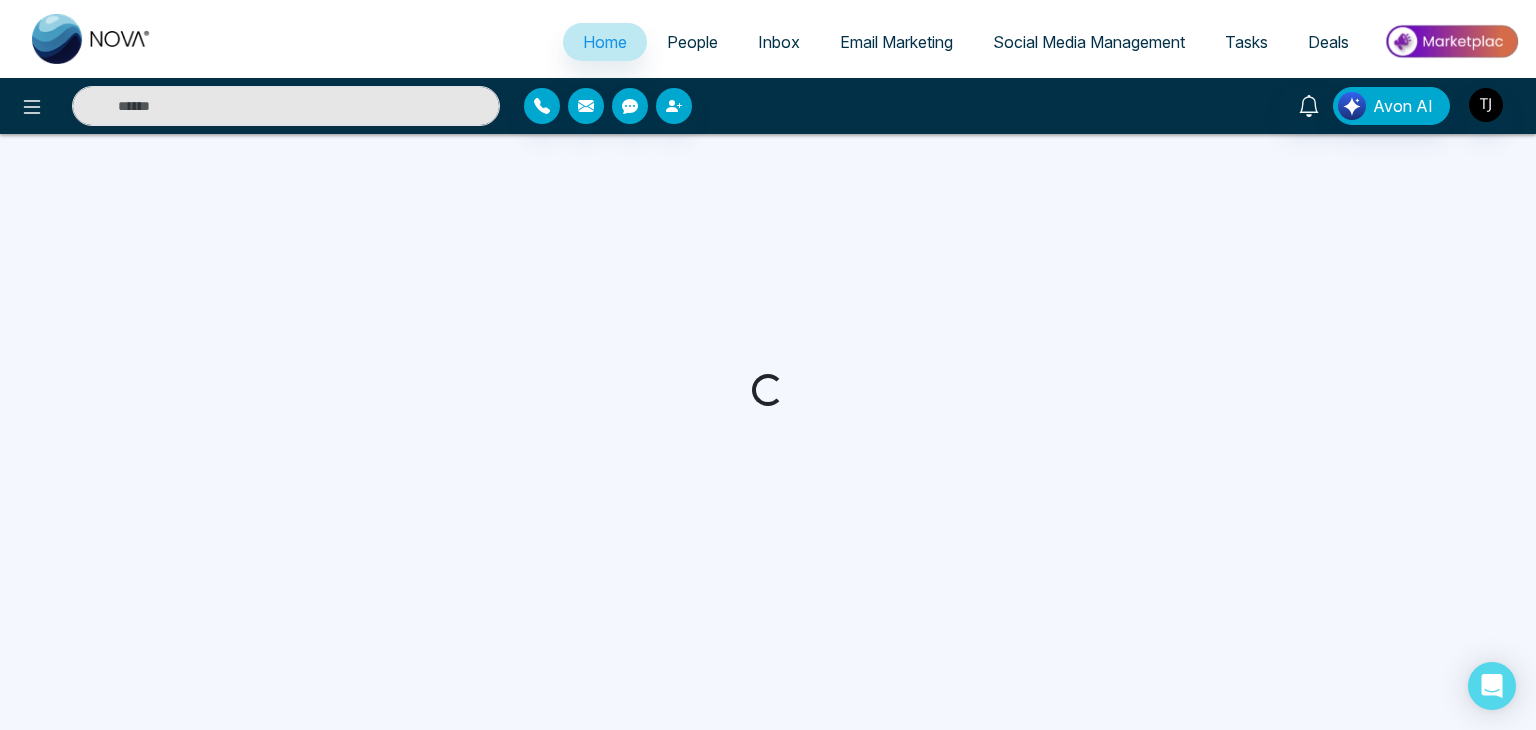 select on "*" 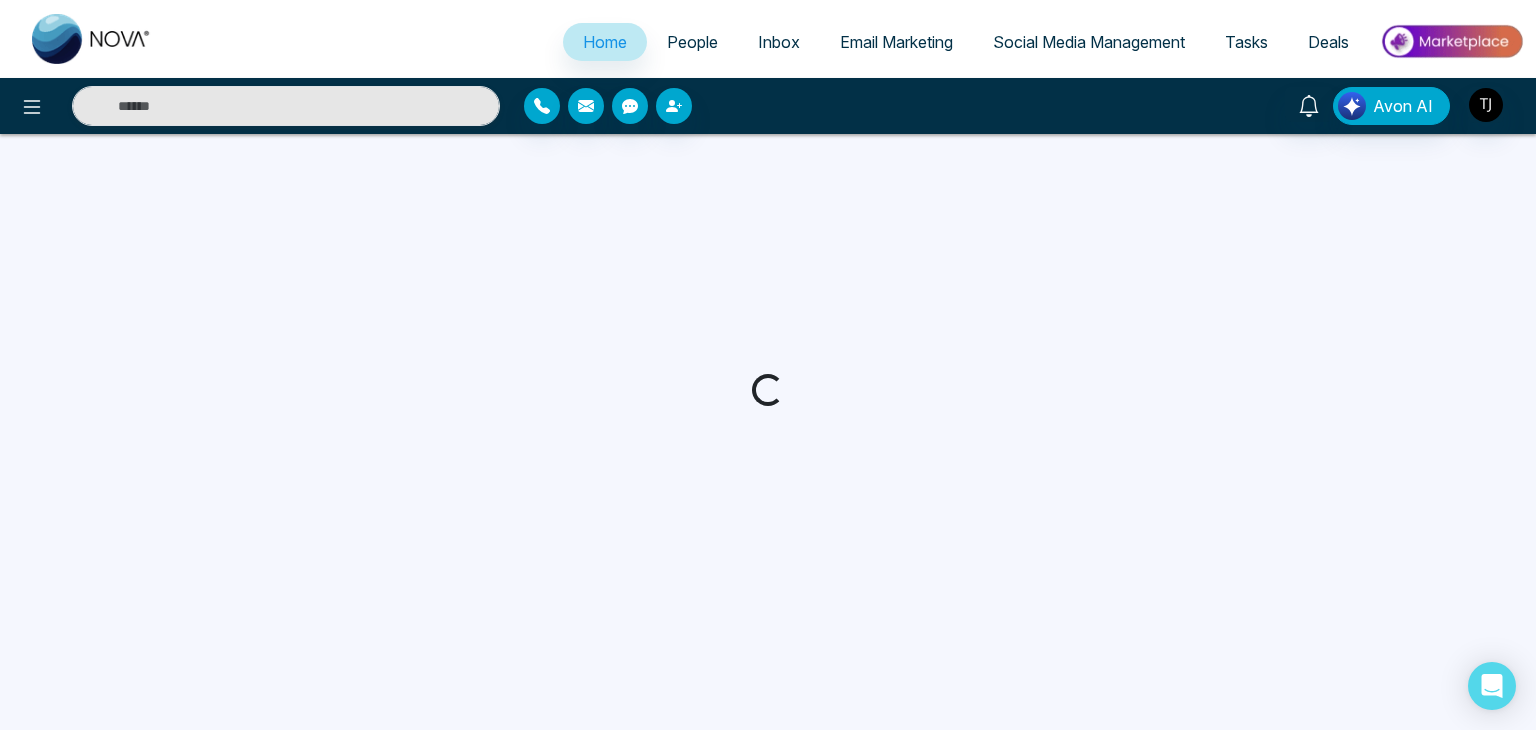 select on "*" 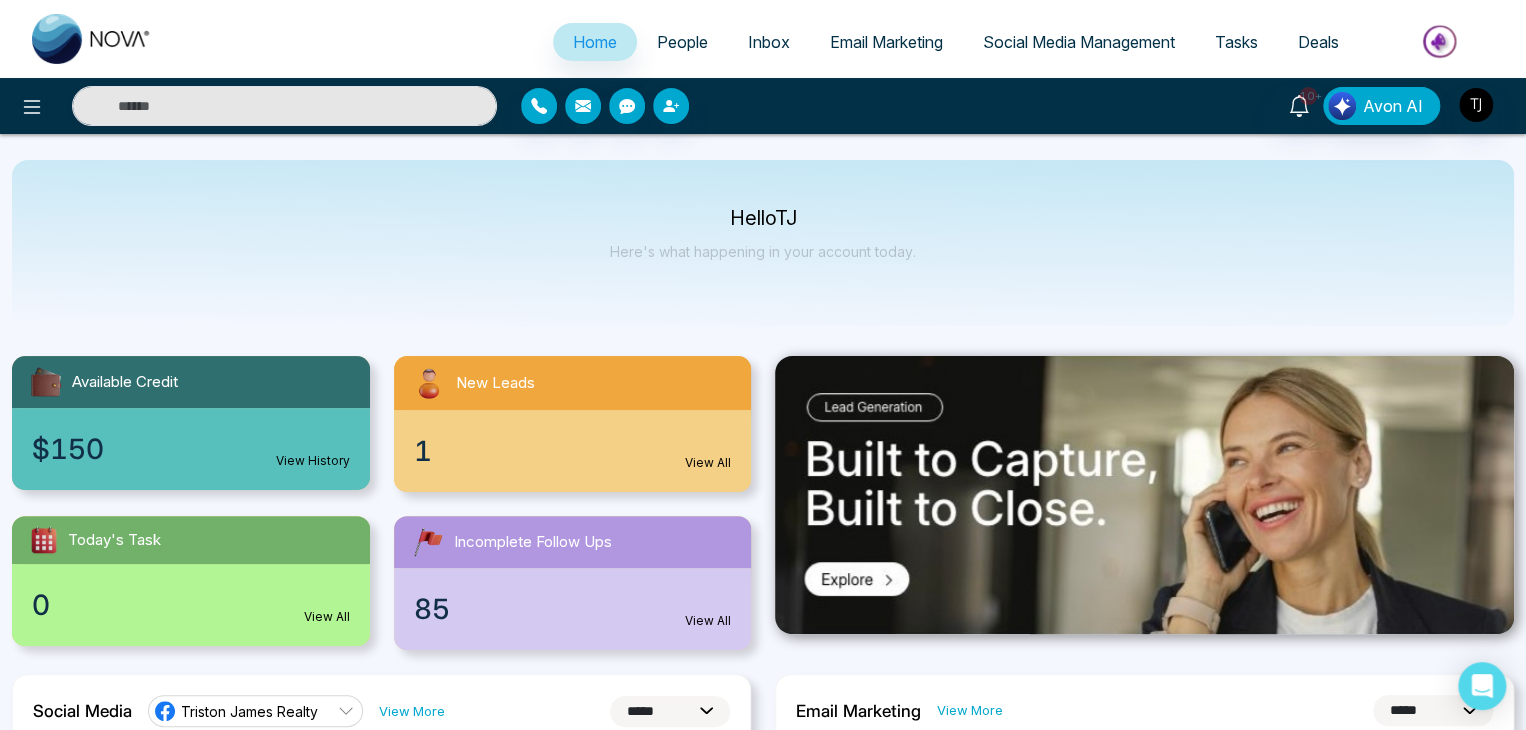 click on "Inbox" at bounding box center (769, 42) 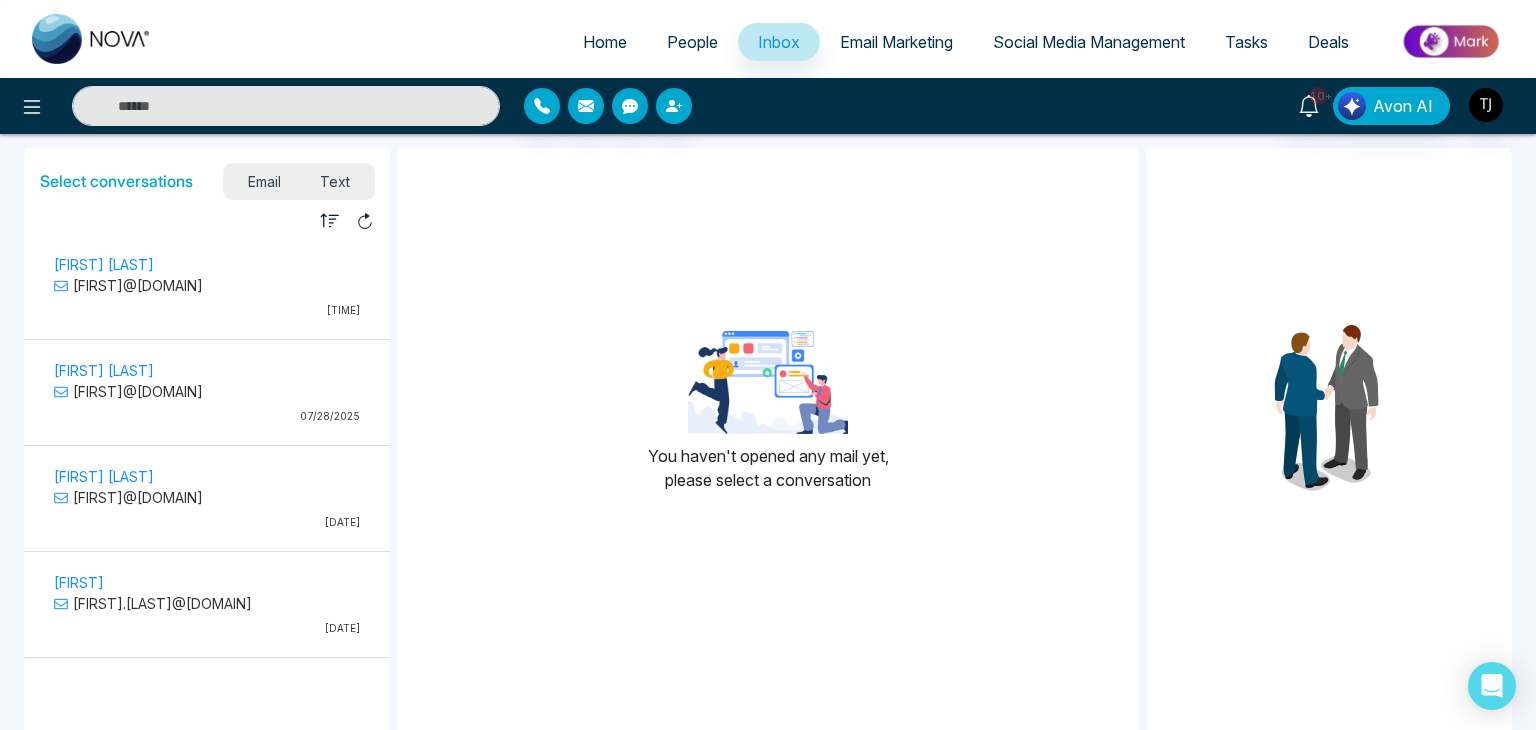 click on "[FIRST] [LAST] [FIRST]@[DOMAIN] [TIME]" at bounding box center (207, 285) 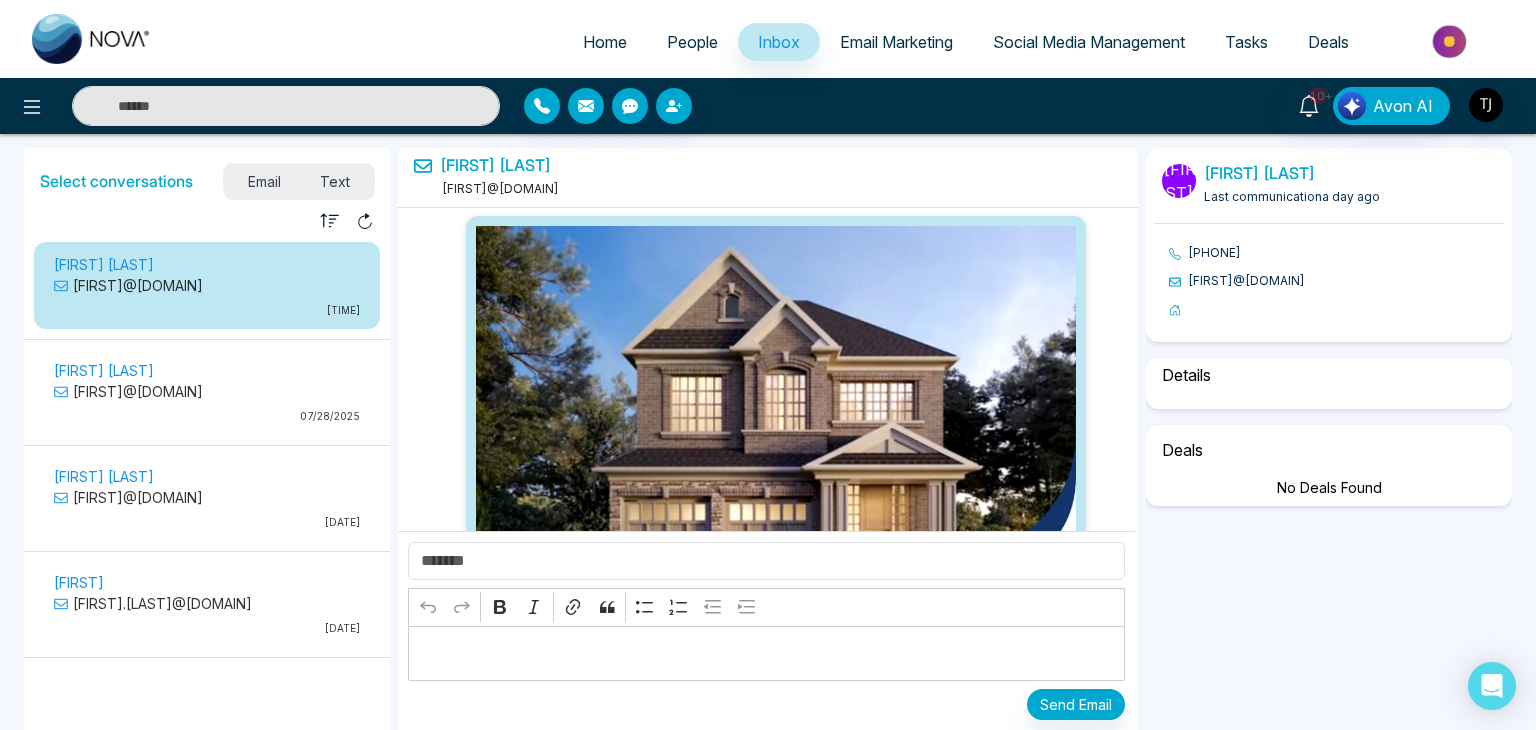 scroll, scrollTop: 6781, scrollLeft: 0, axis: vertical 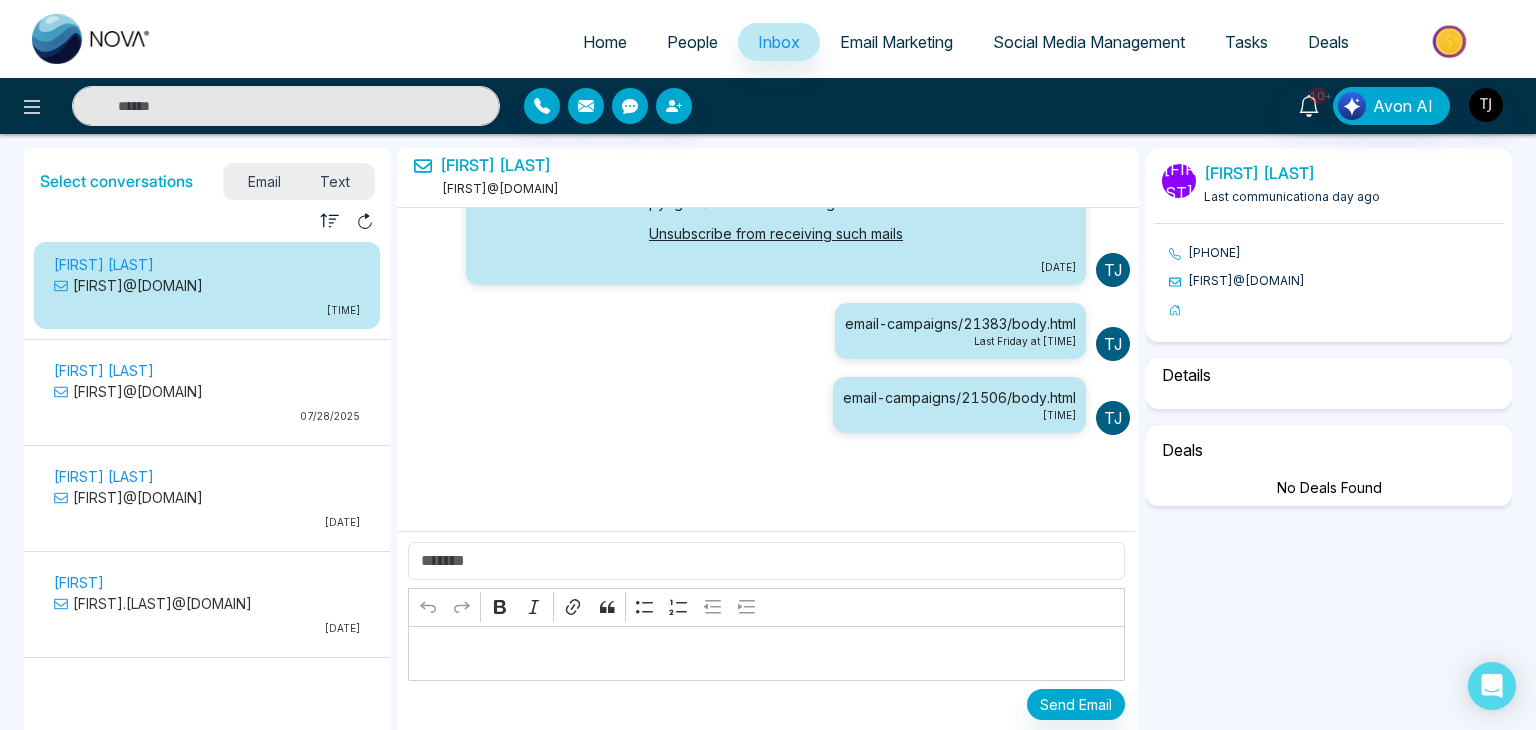 select on "*" 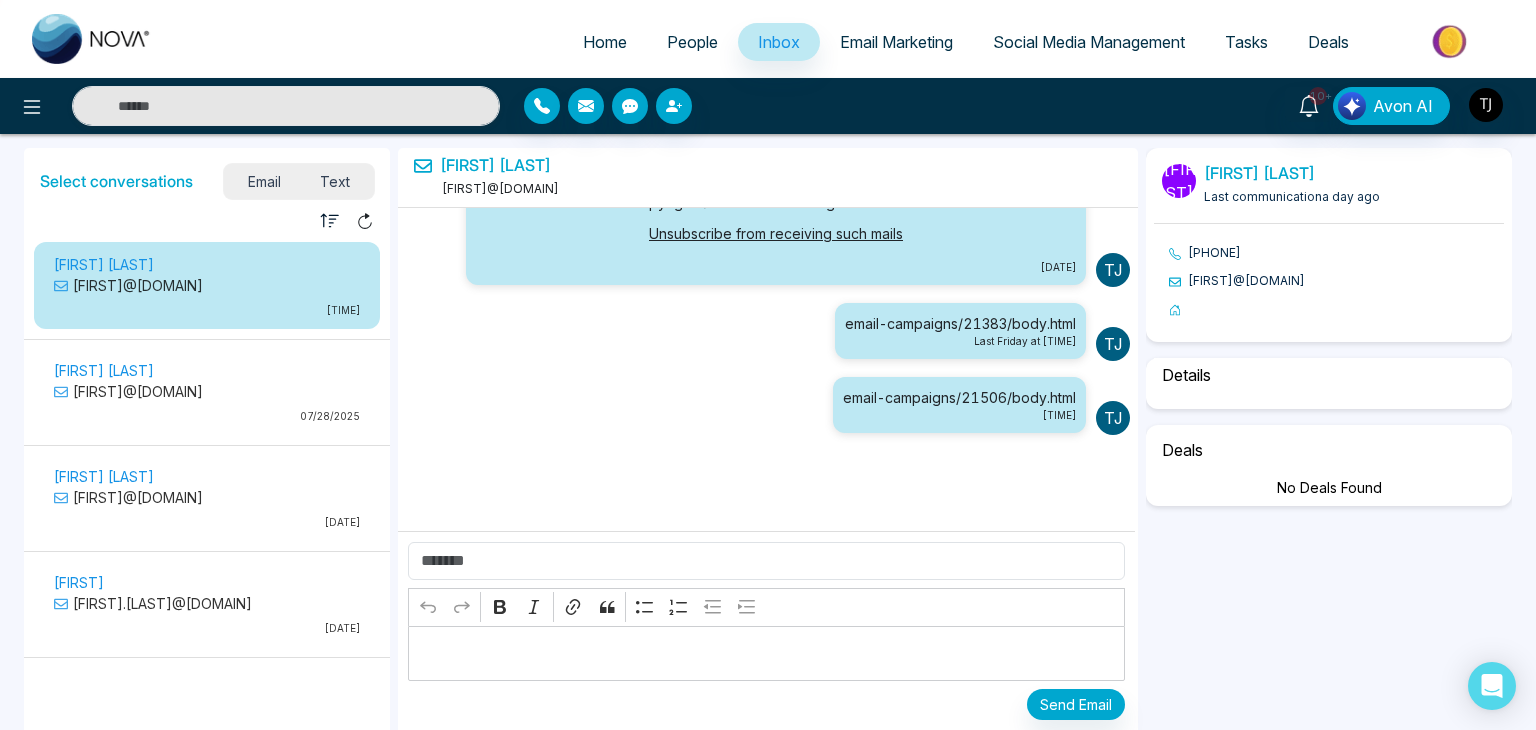 select on "*******" 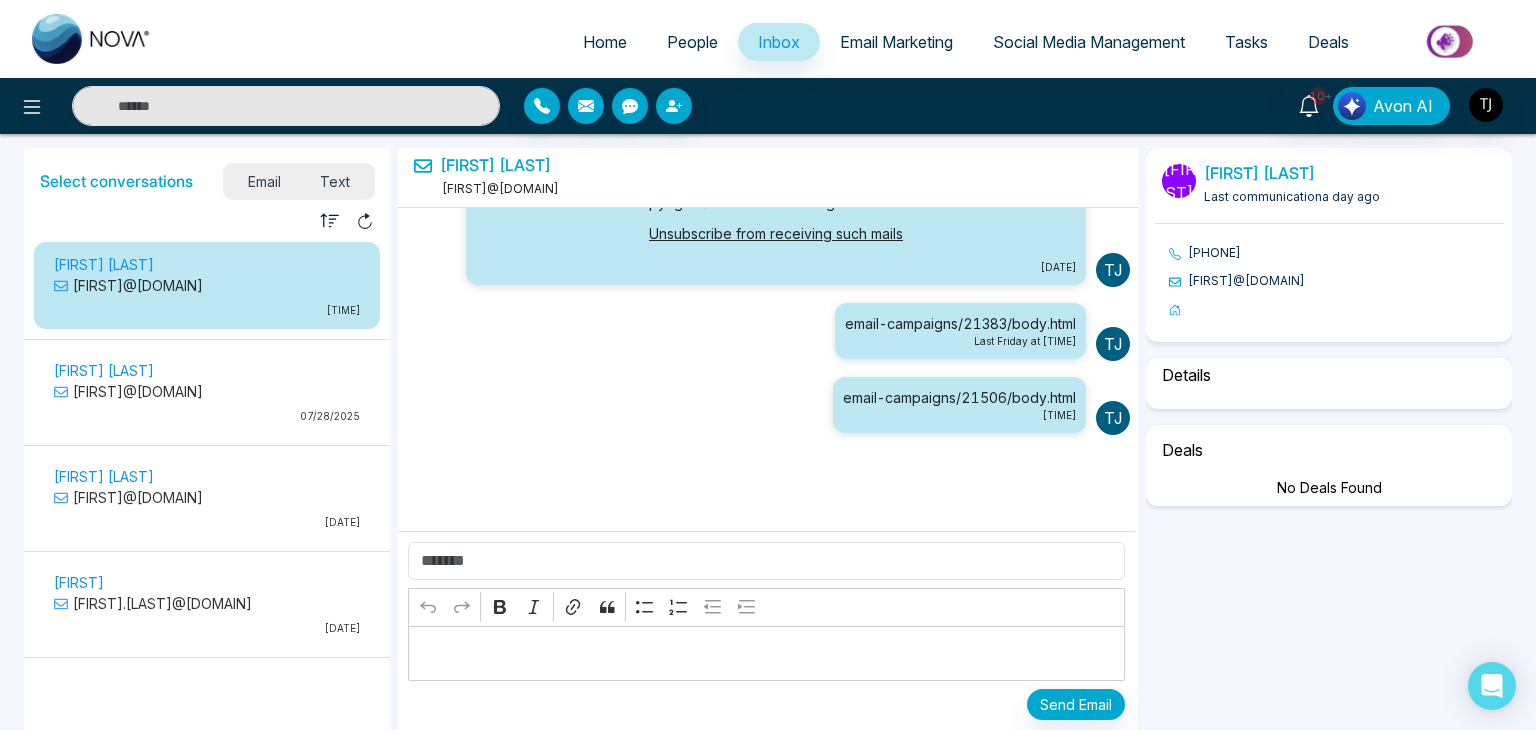 select on "*****" 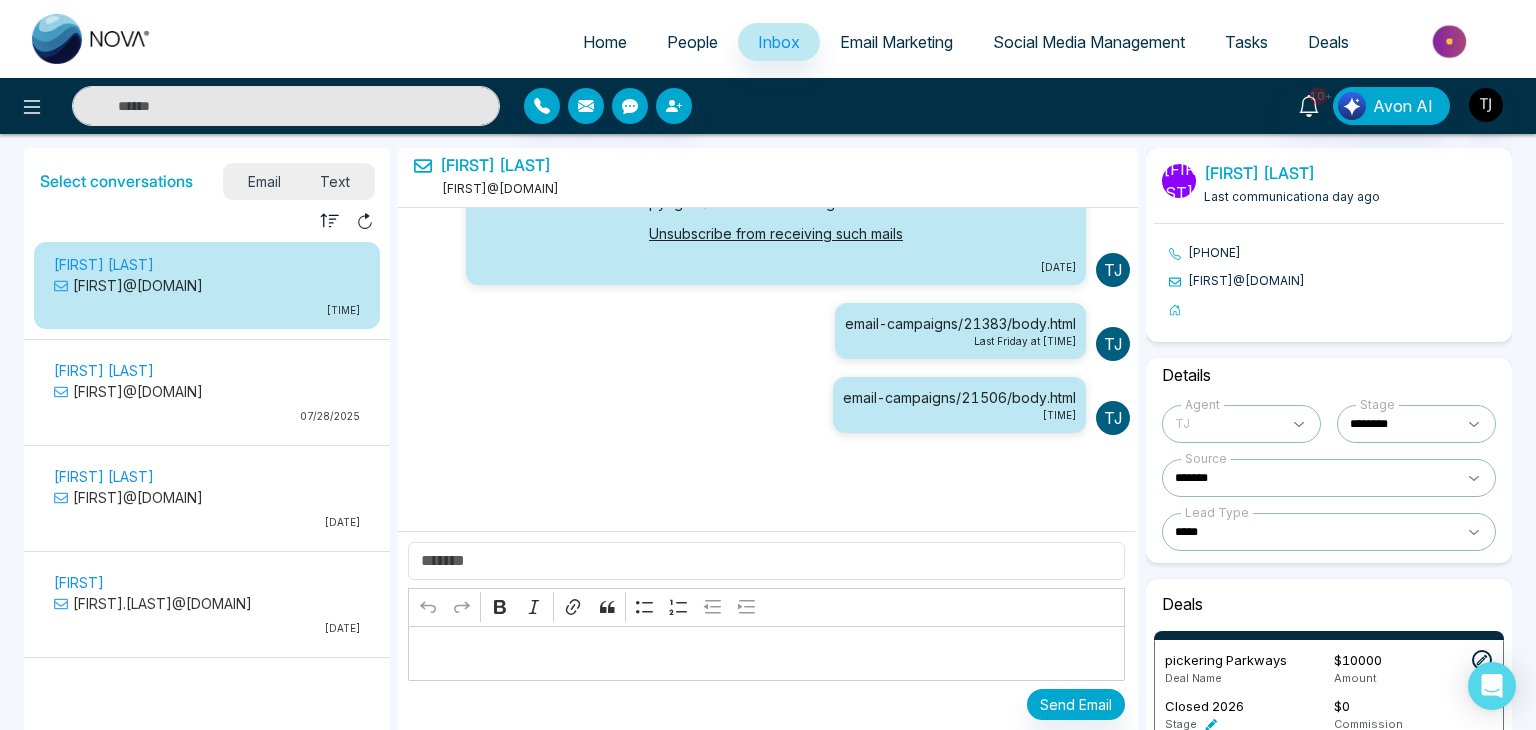 click at bounding box center [1241, 424] 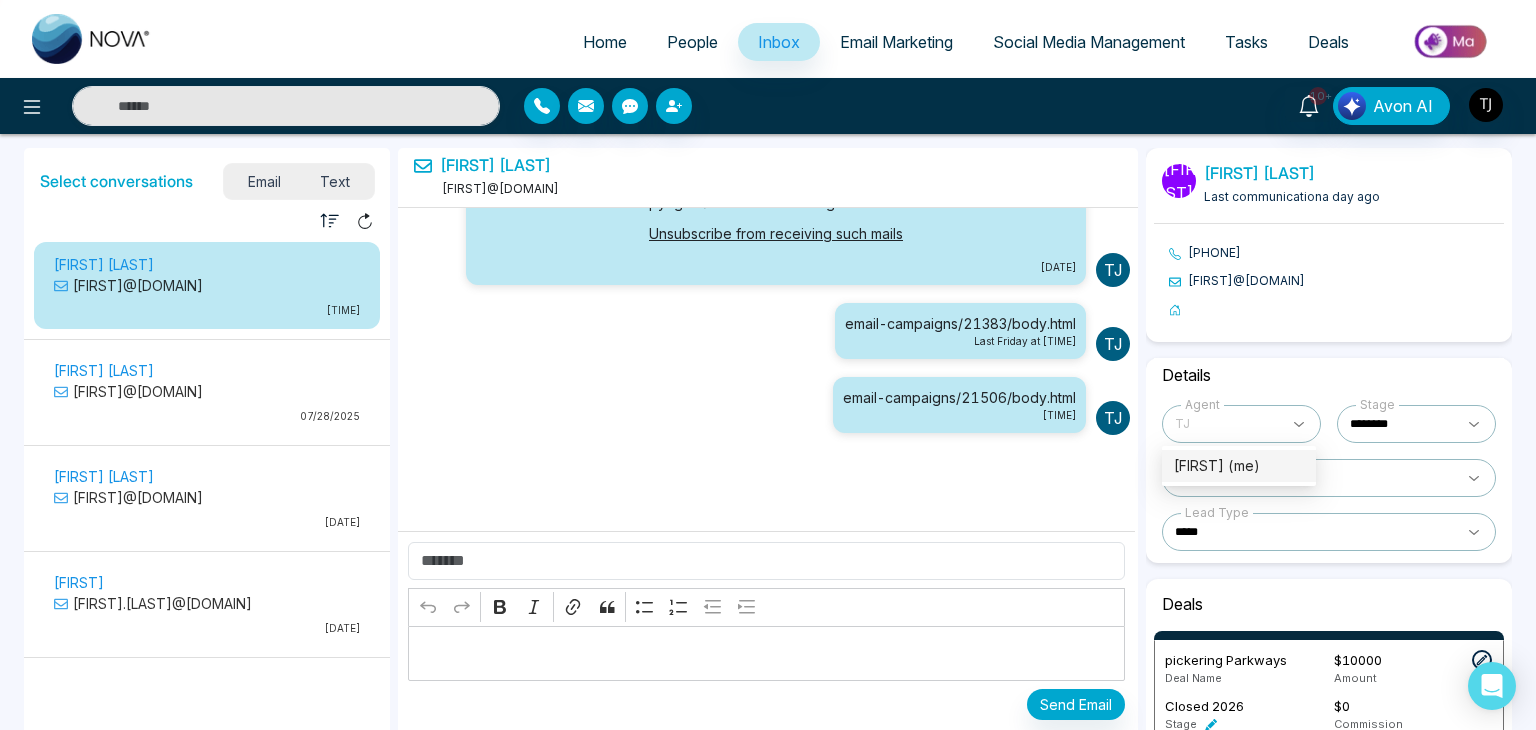 click at bounding box center (1241, 424) 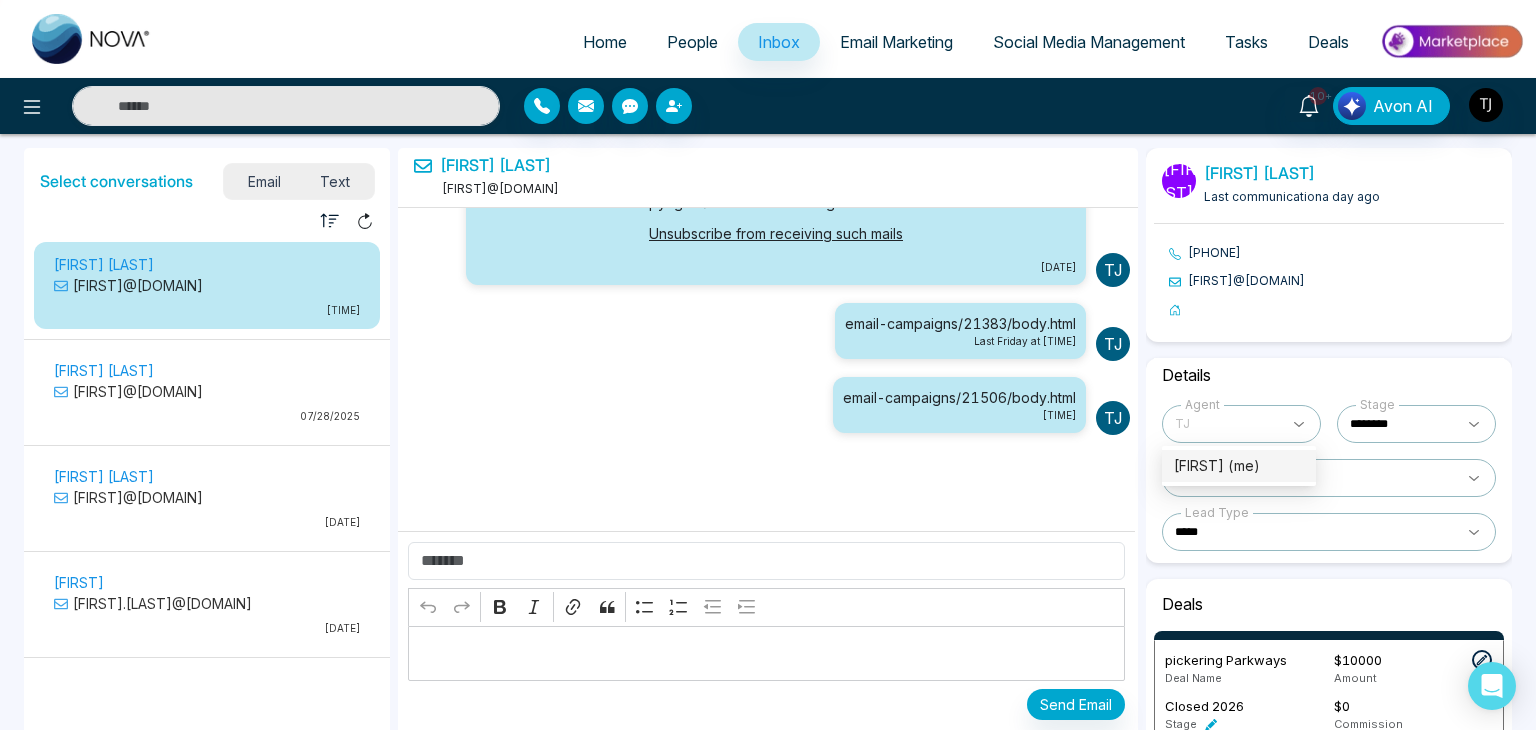 click at bounding box center (1241, 424) 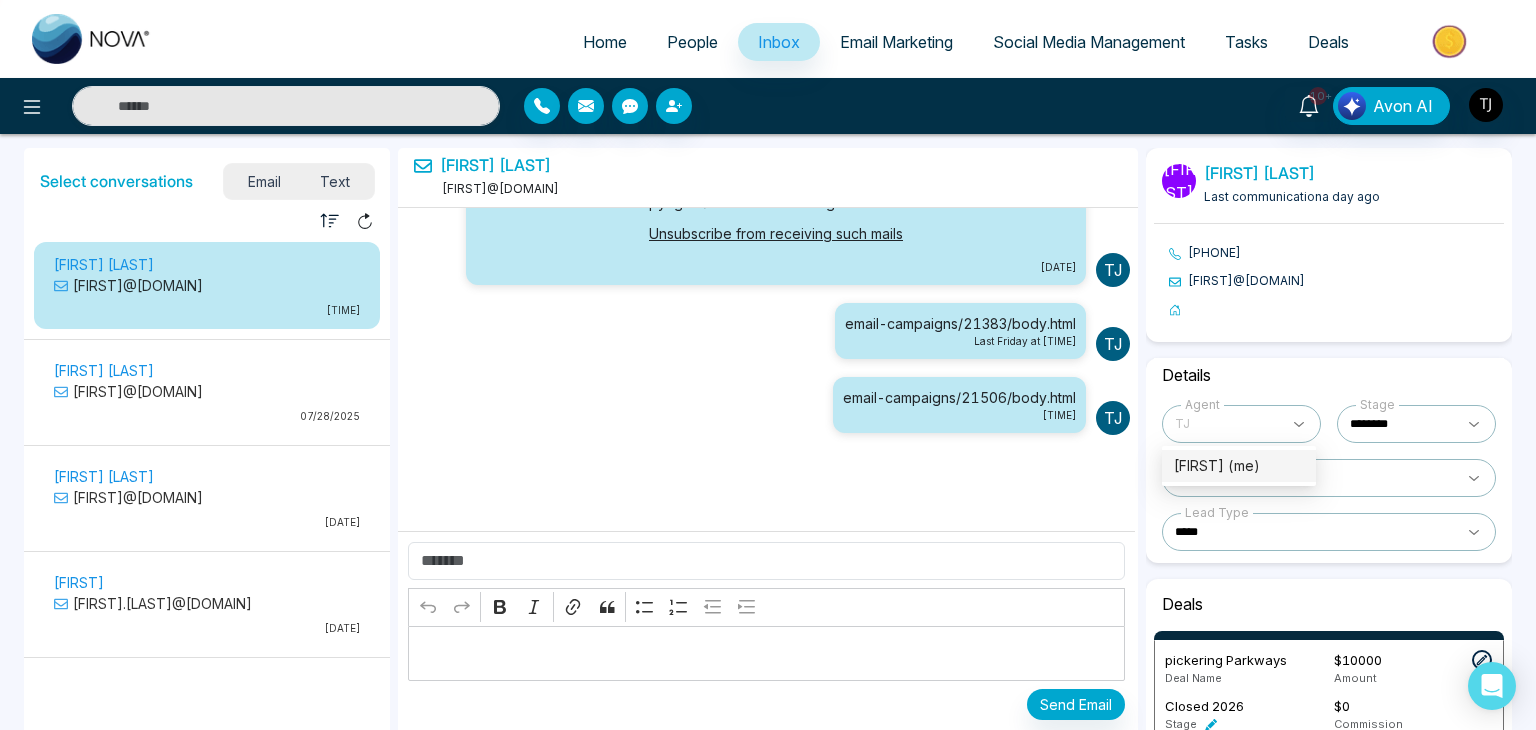 click at bounding box center [1241, 424] 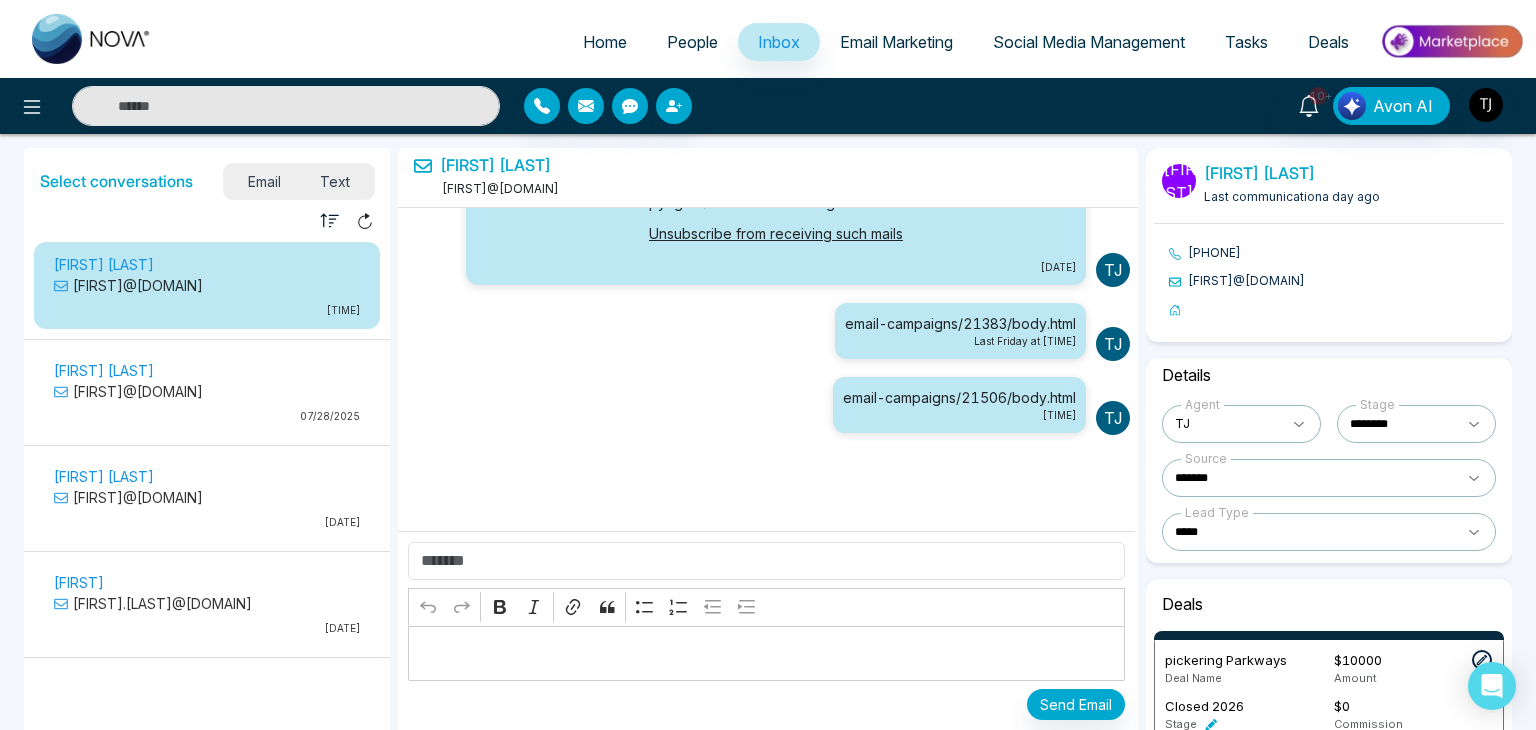click on "Details" at bounding box center (1329, 375) 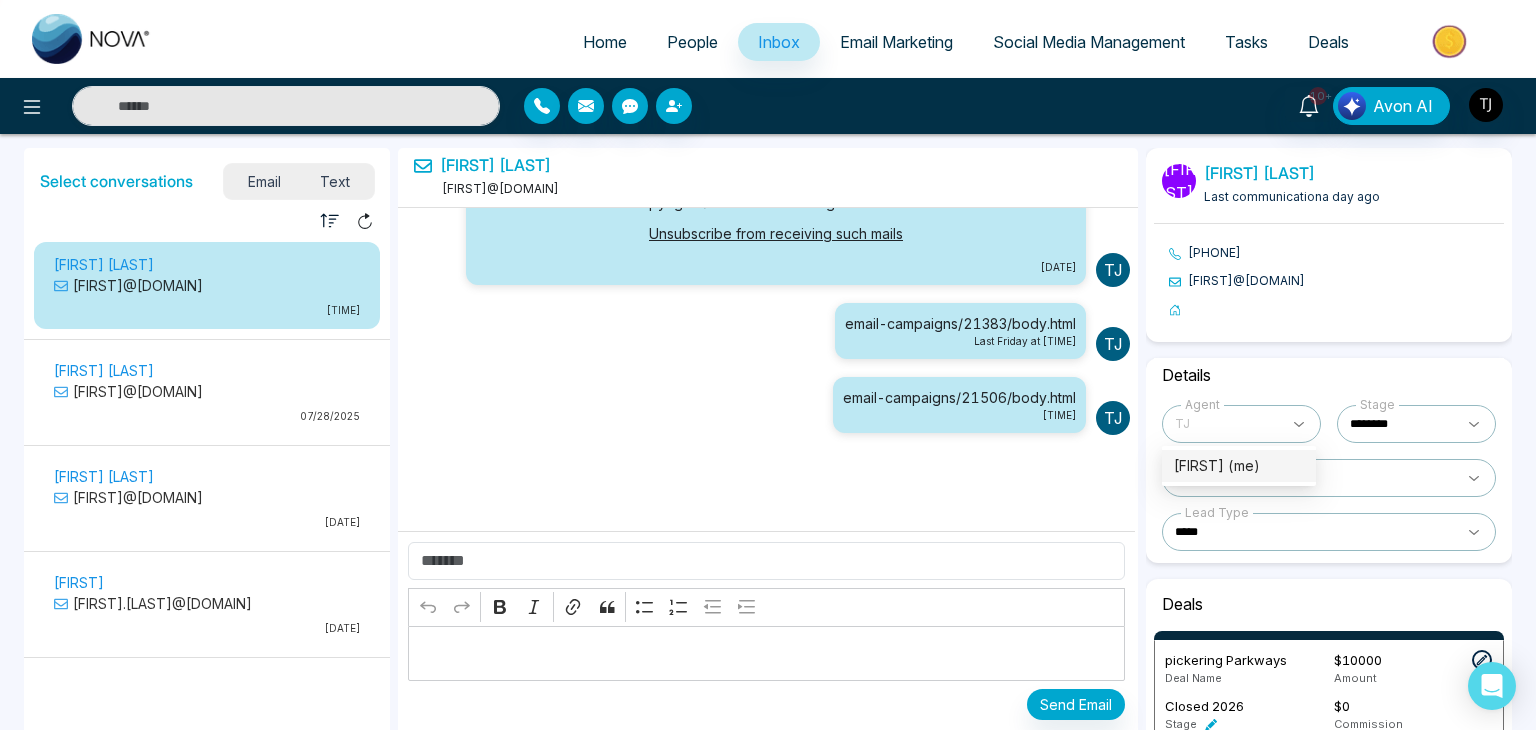 click at bounding box center [1241, 424] 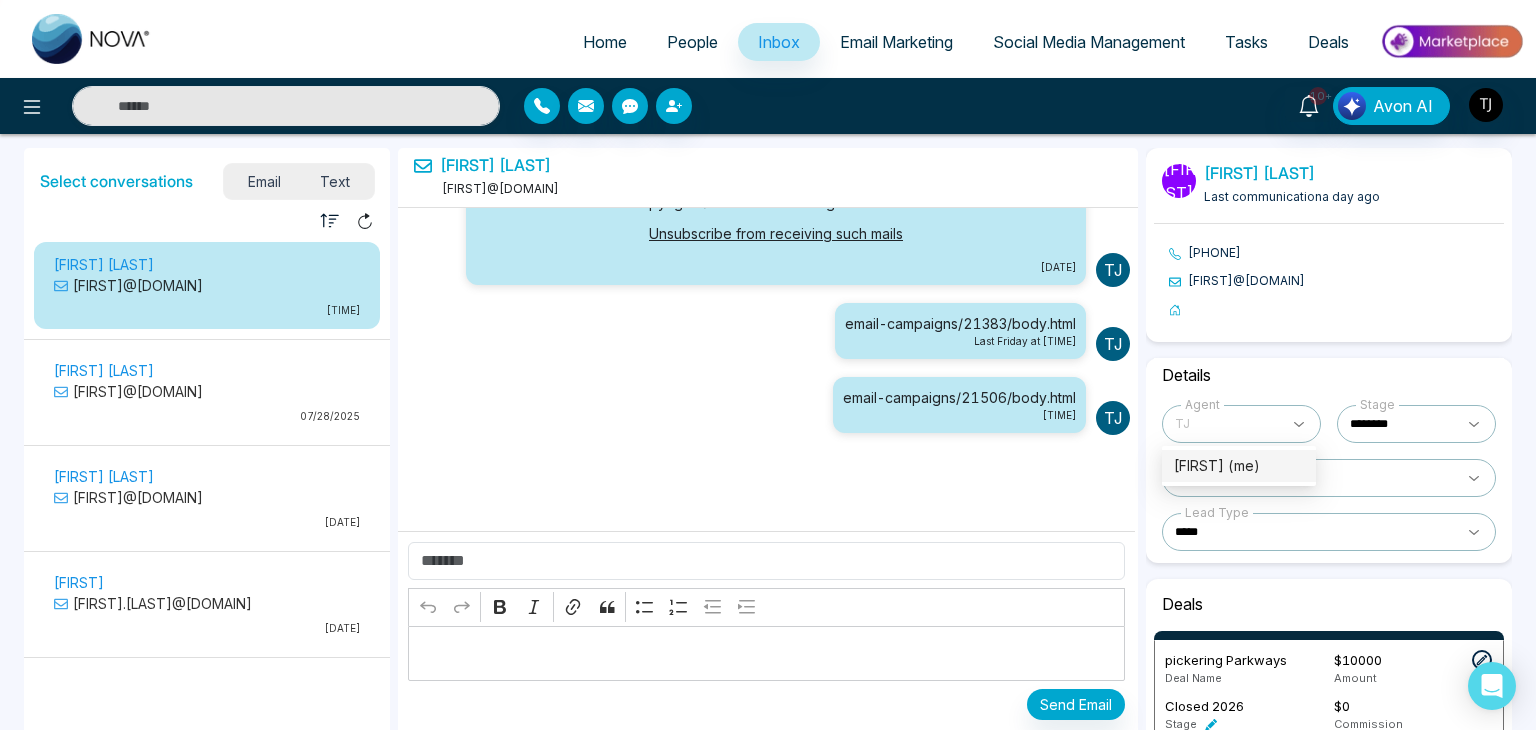 click at bounding box center (1241, 424) 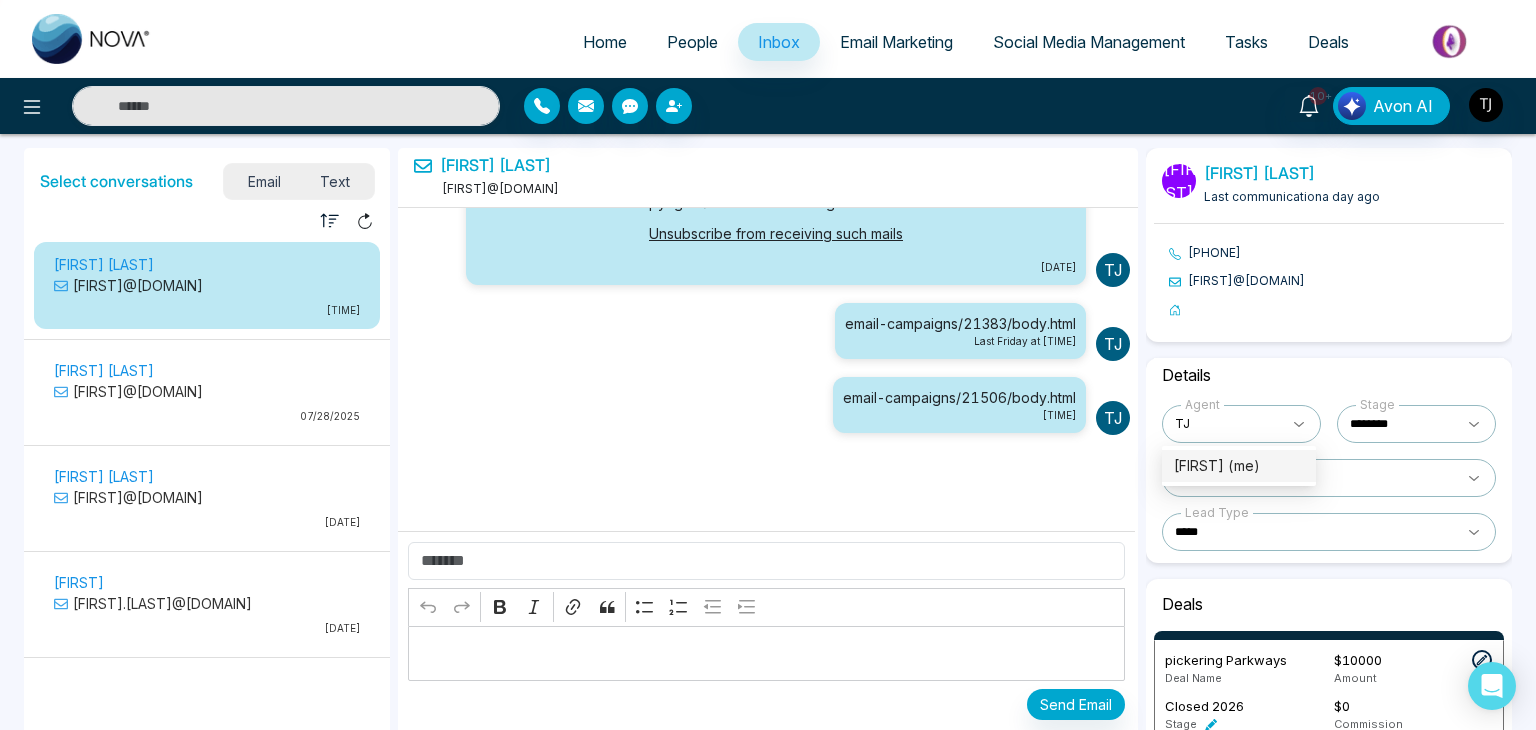 click on "**********" at bounding box center [1416, 424] 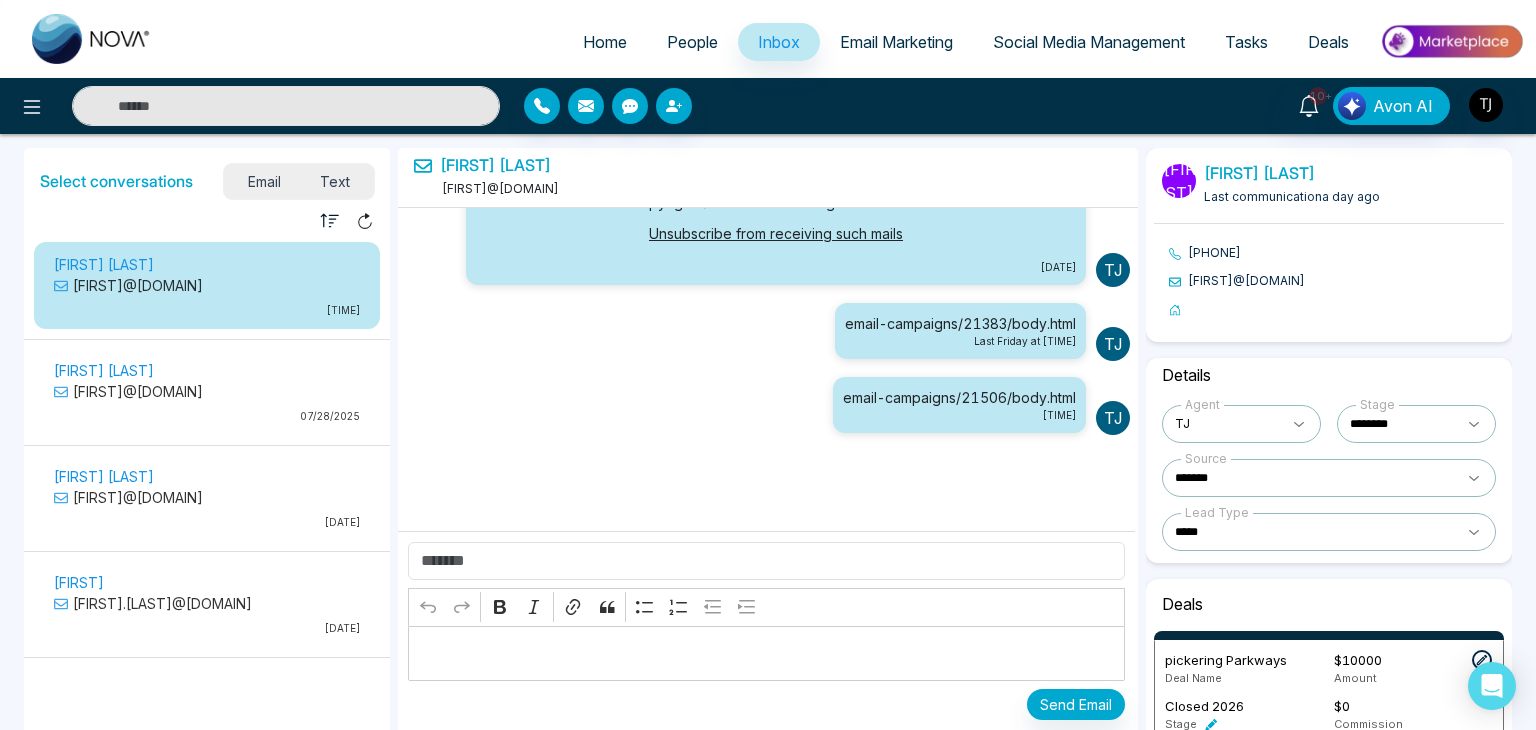 click on "**********" at bounding box center [1416, 424] 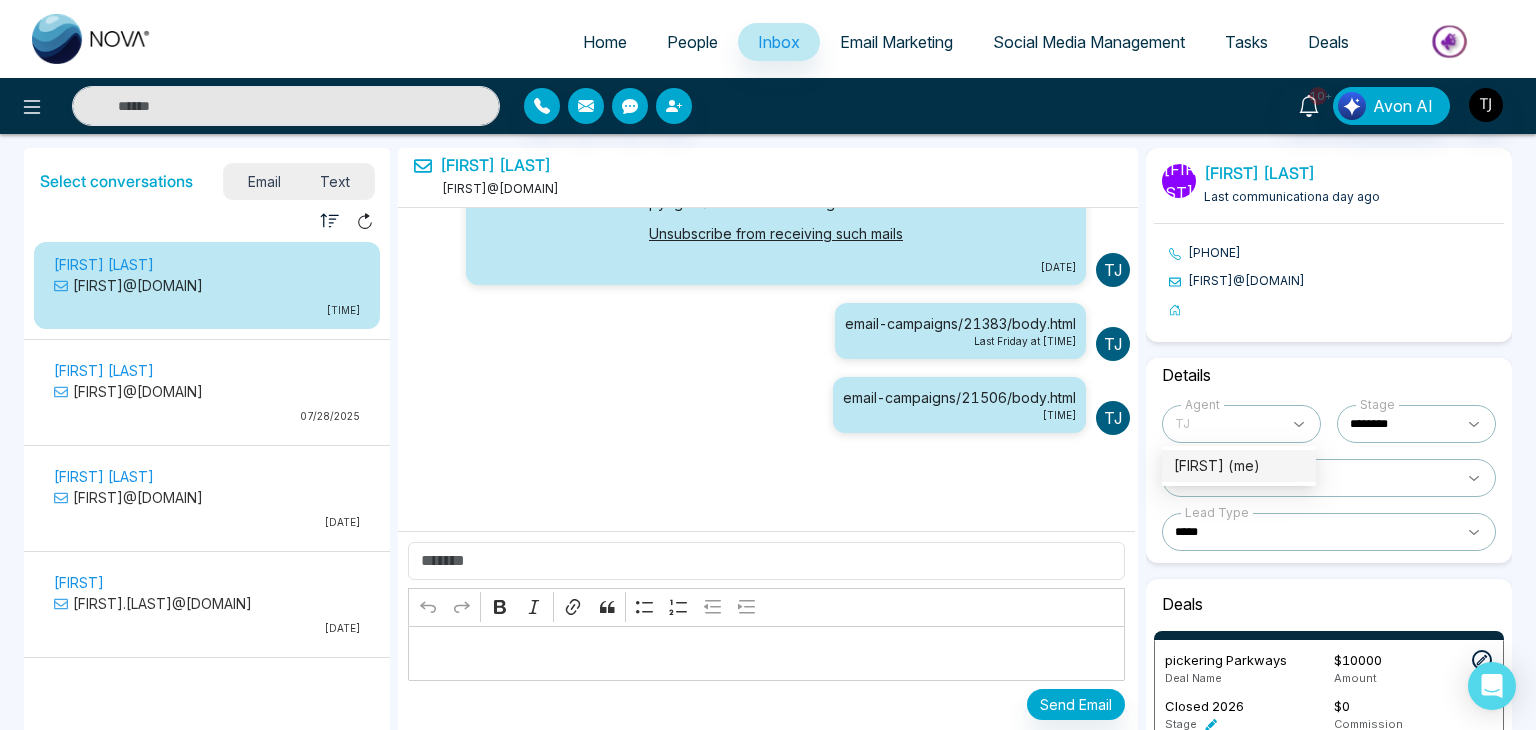 click at bounding box center [1241, 424] 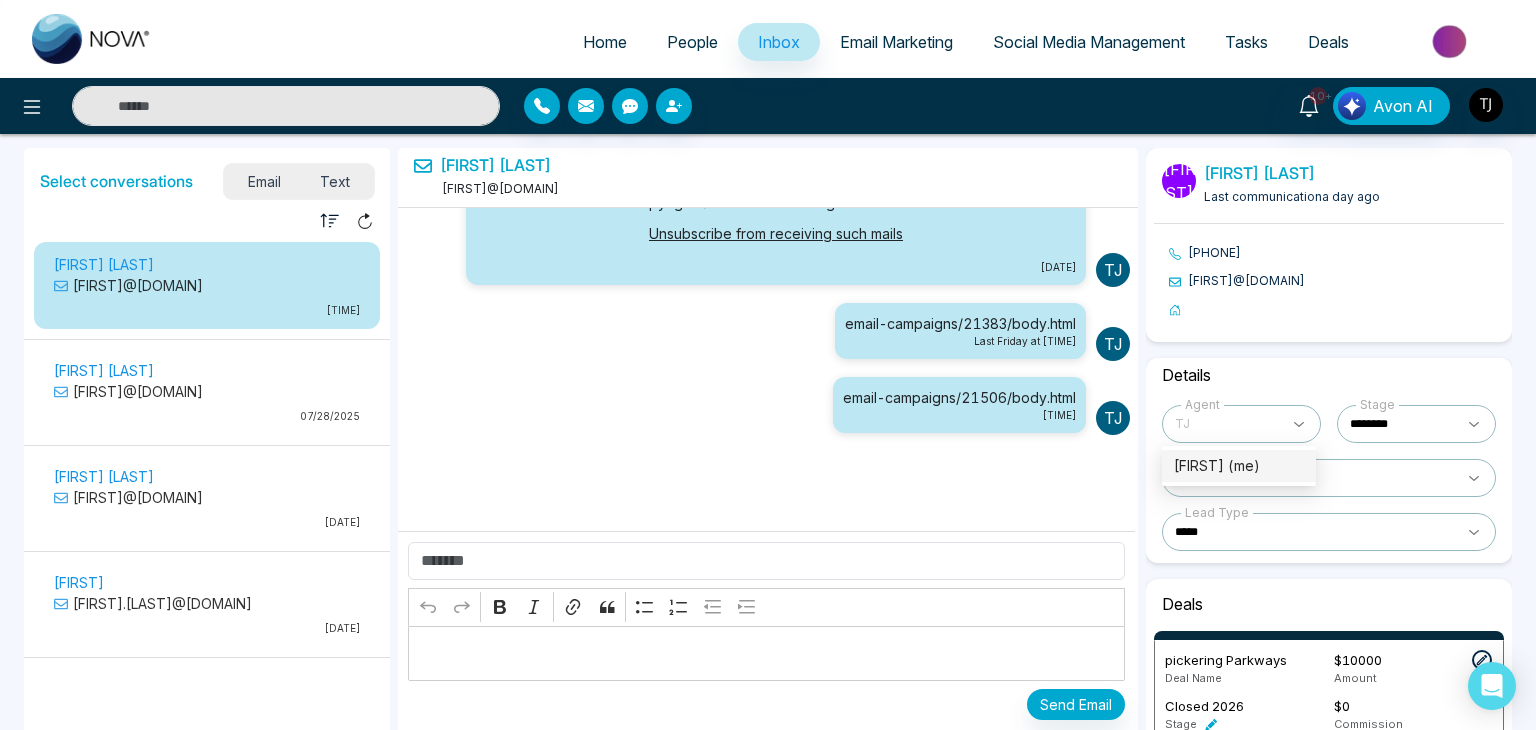 click at bounding box center [1241, 424] 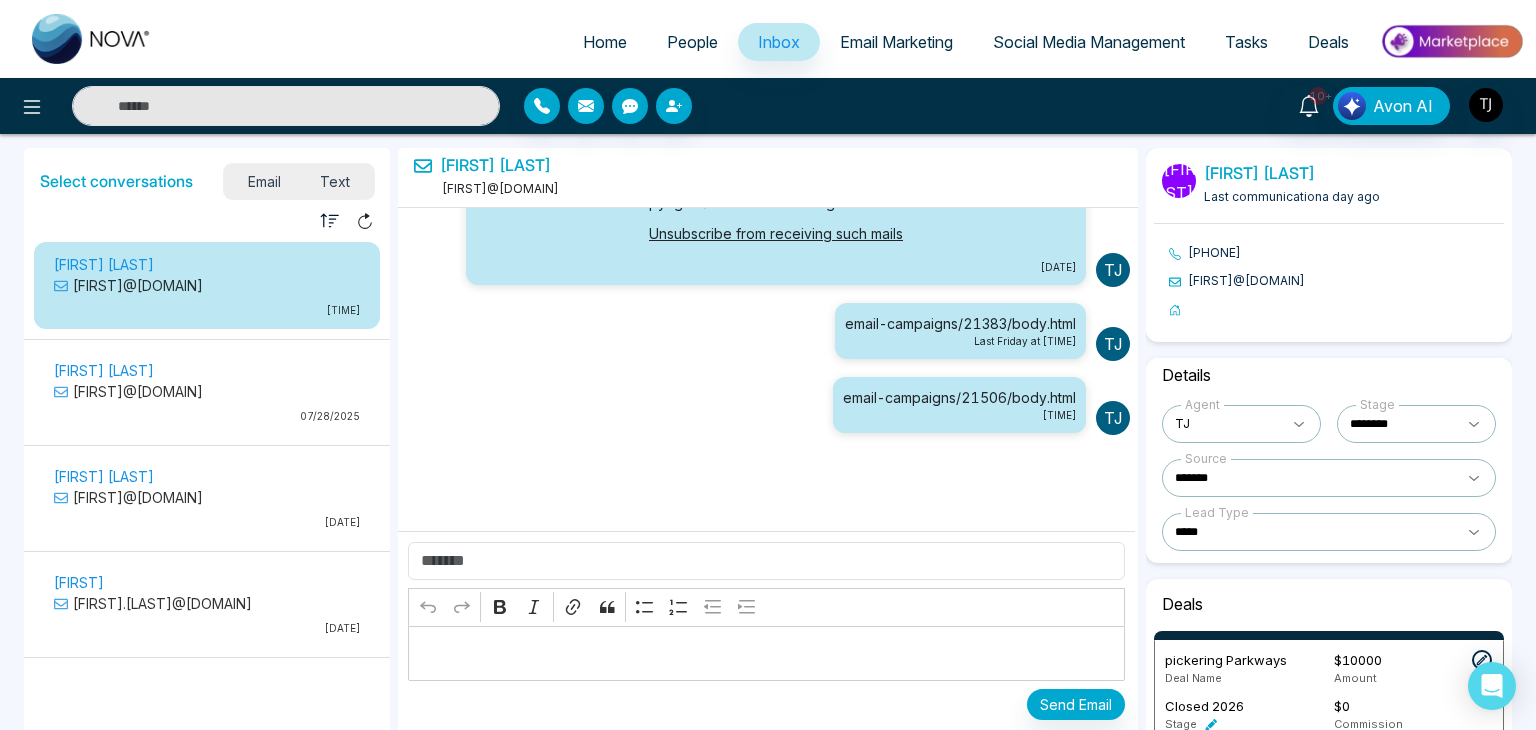 click on "People" at bounding box center [692, 42] 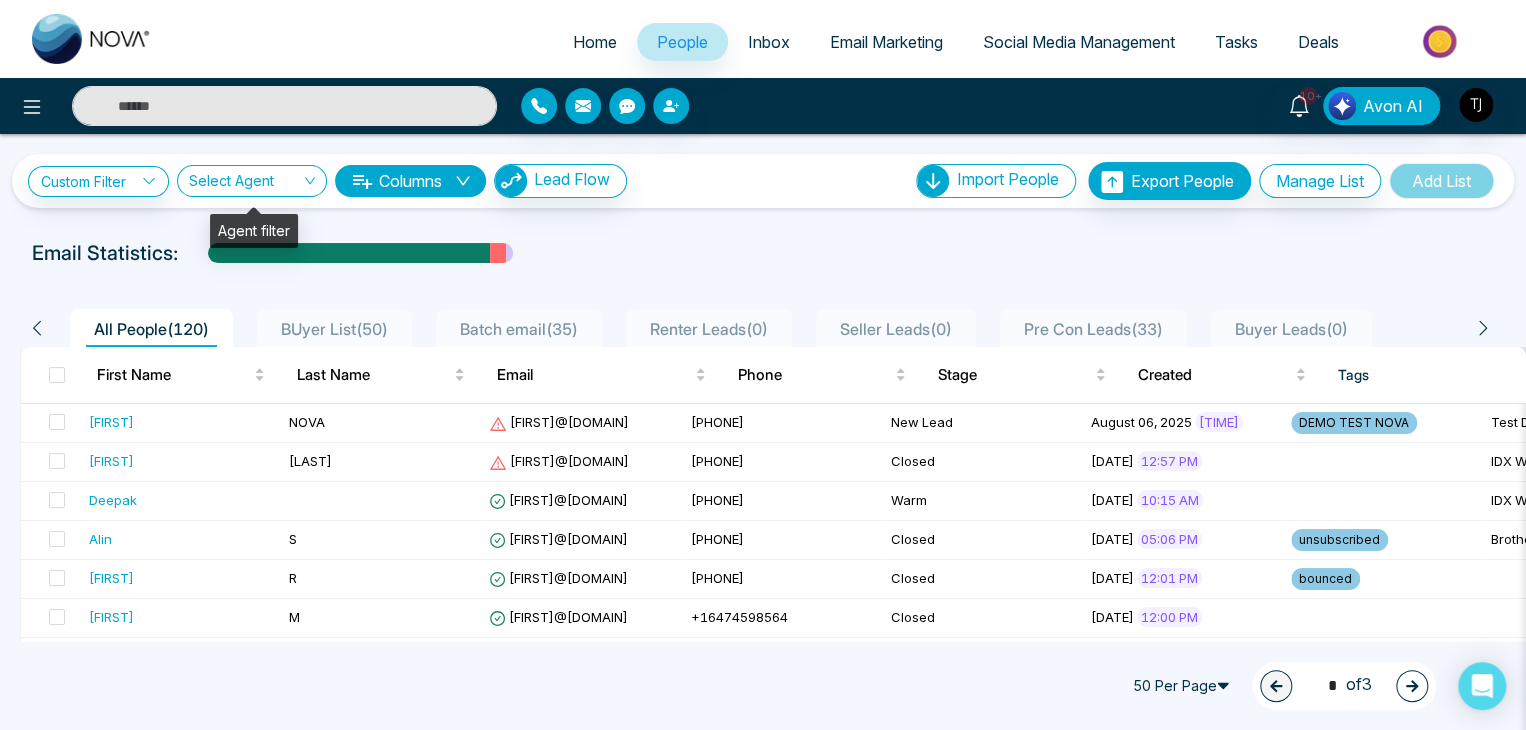 click at bounding box center [245, 185] 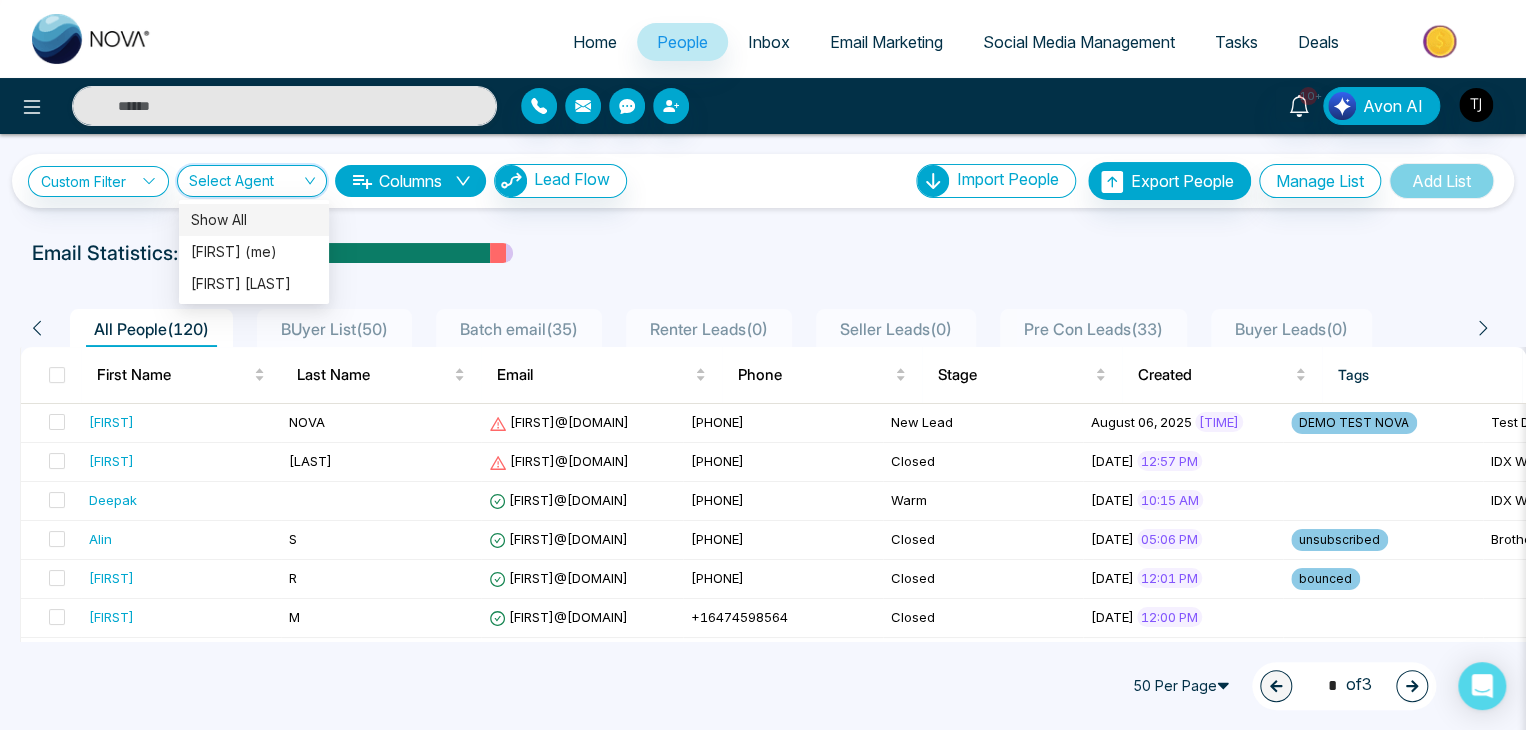 click at bounding box center [245, 185] 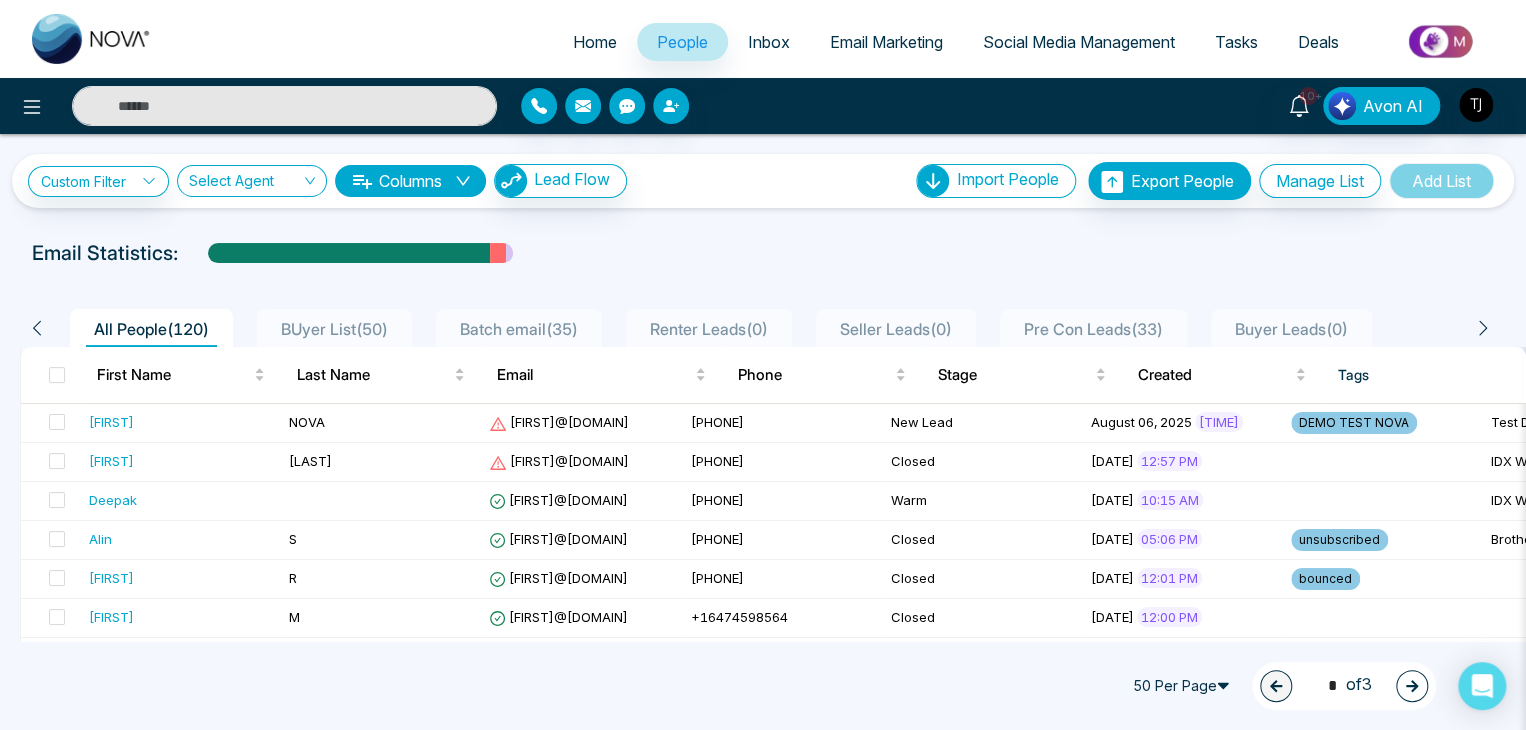 click on "Inbox" at bounding box center (769, 42) 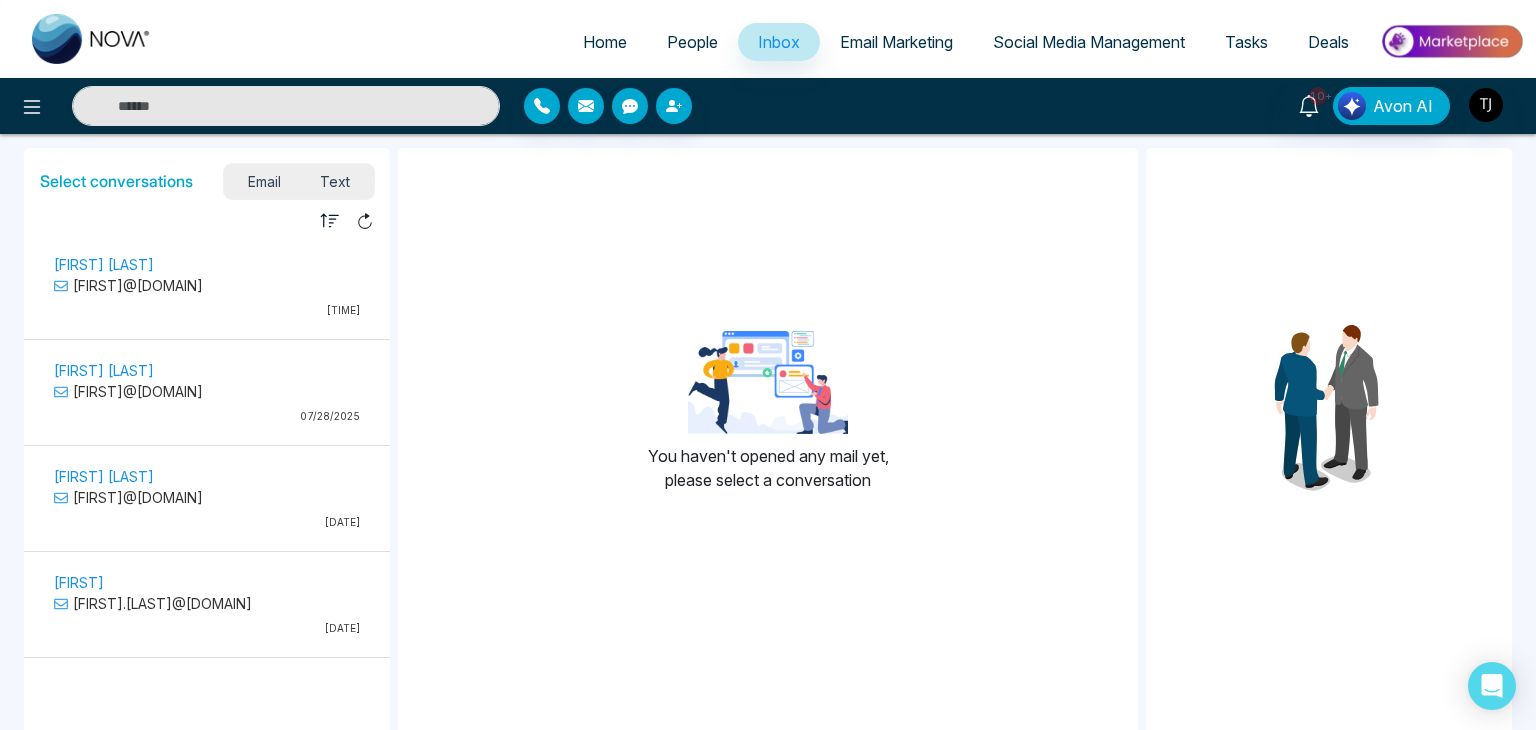 click on "[FIRST]@[DOMAIN]" at bounding box center [207, 285] 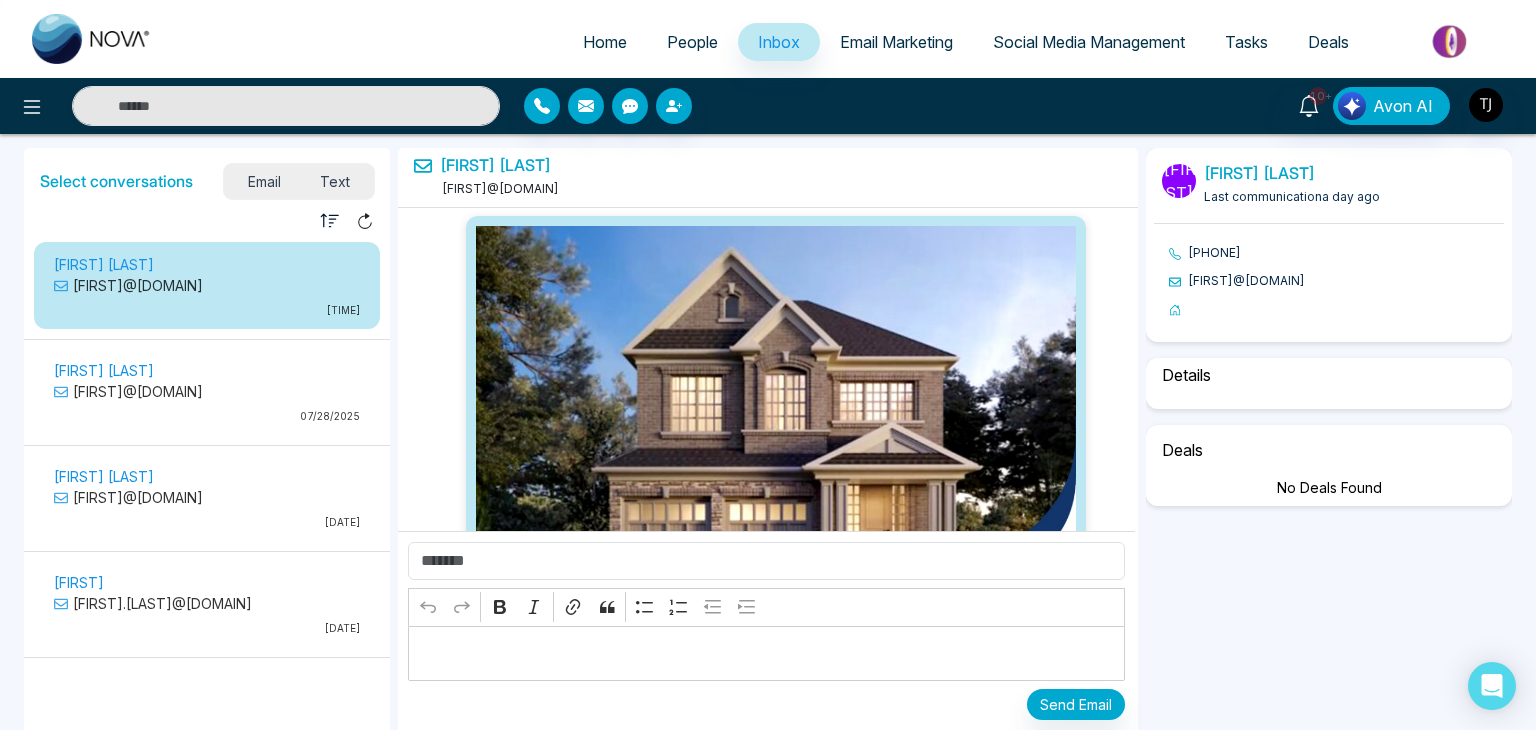 scroll, scrollTop: 6781, scrollLeft: 0, axis: vertical 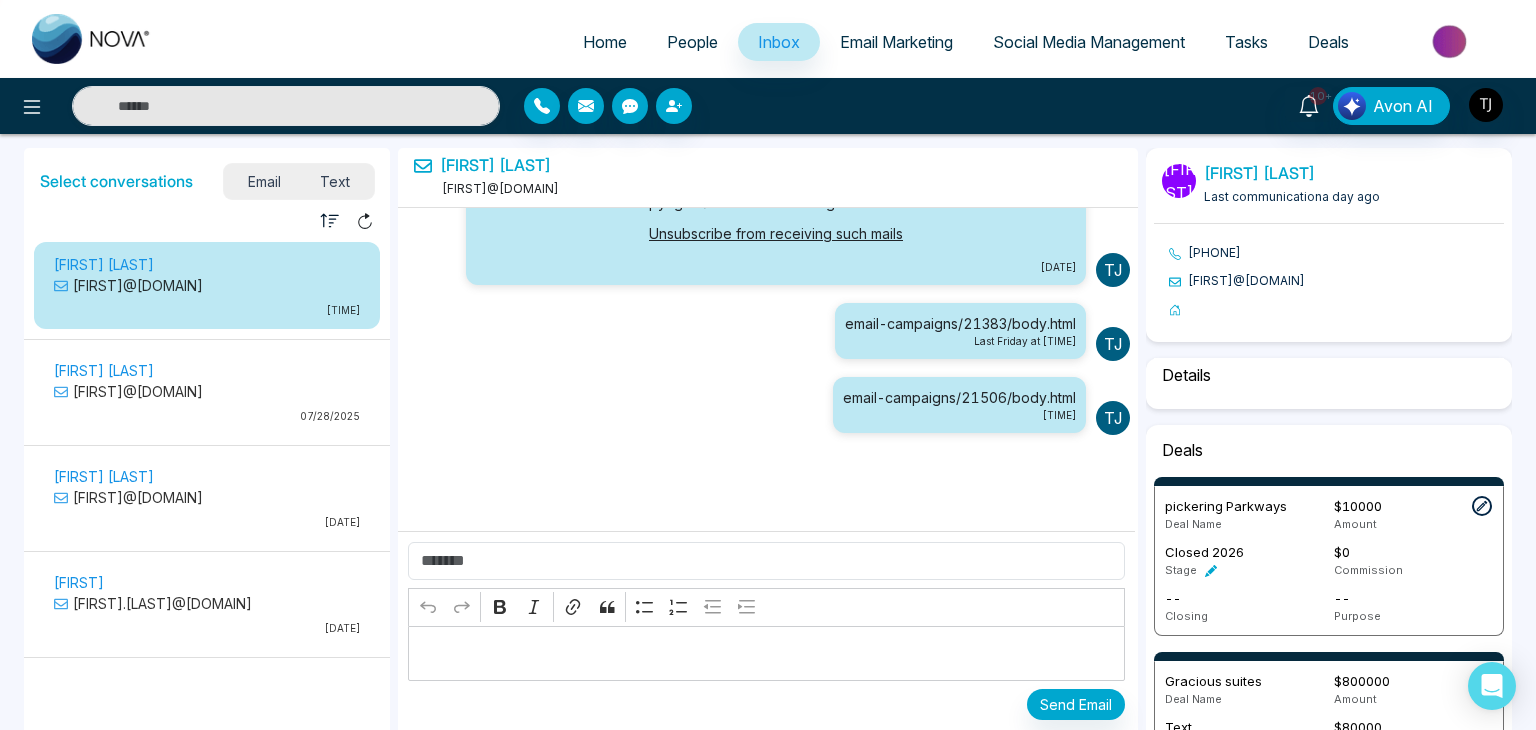 select on "*" 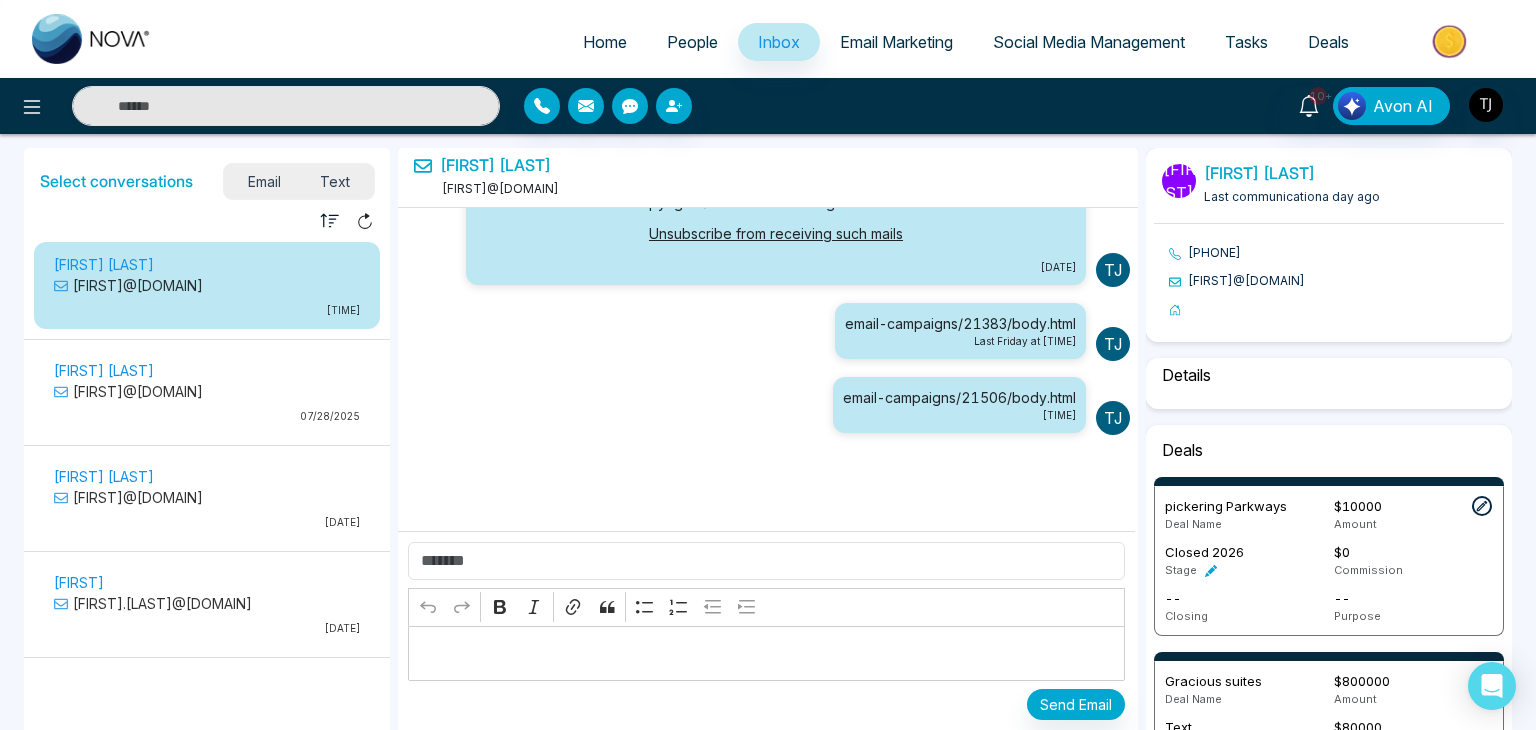 select on "*******" 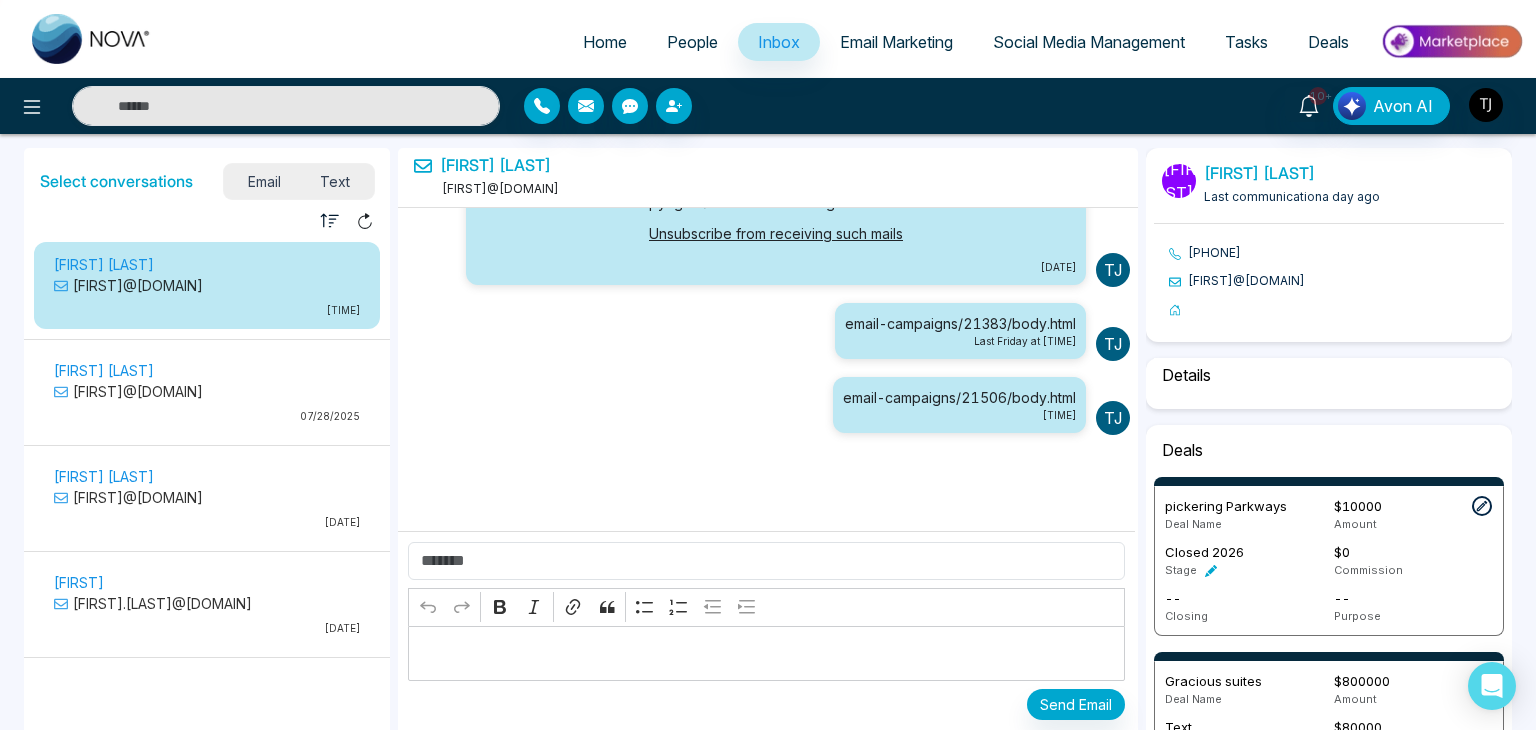 select on "*****" 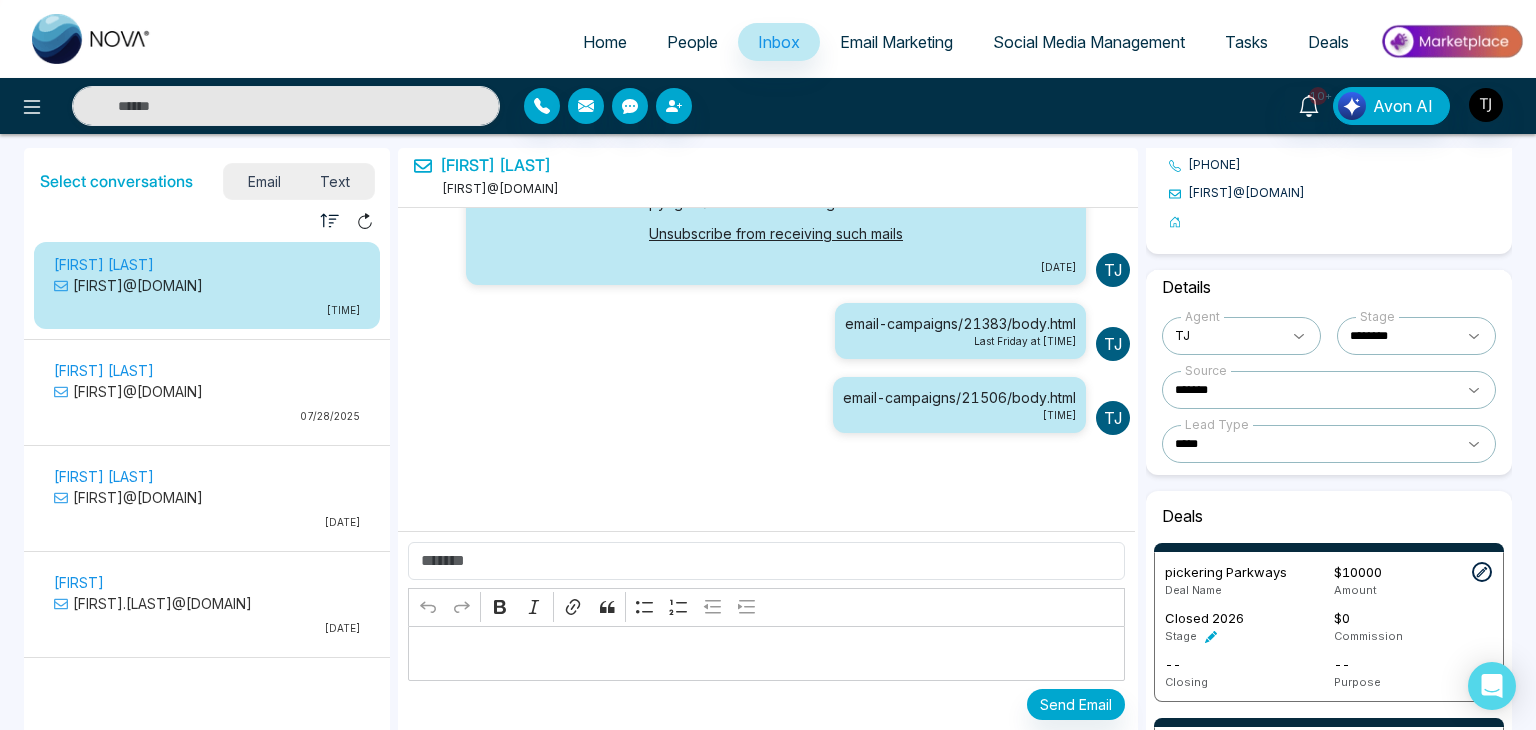 scroll, scrollTop: 92, scrollLeft: 0, axis: vertical 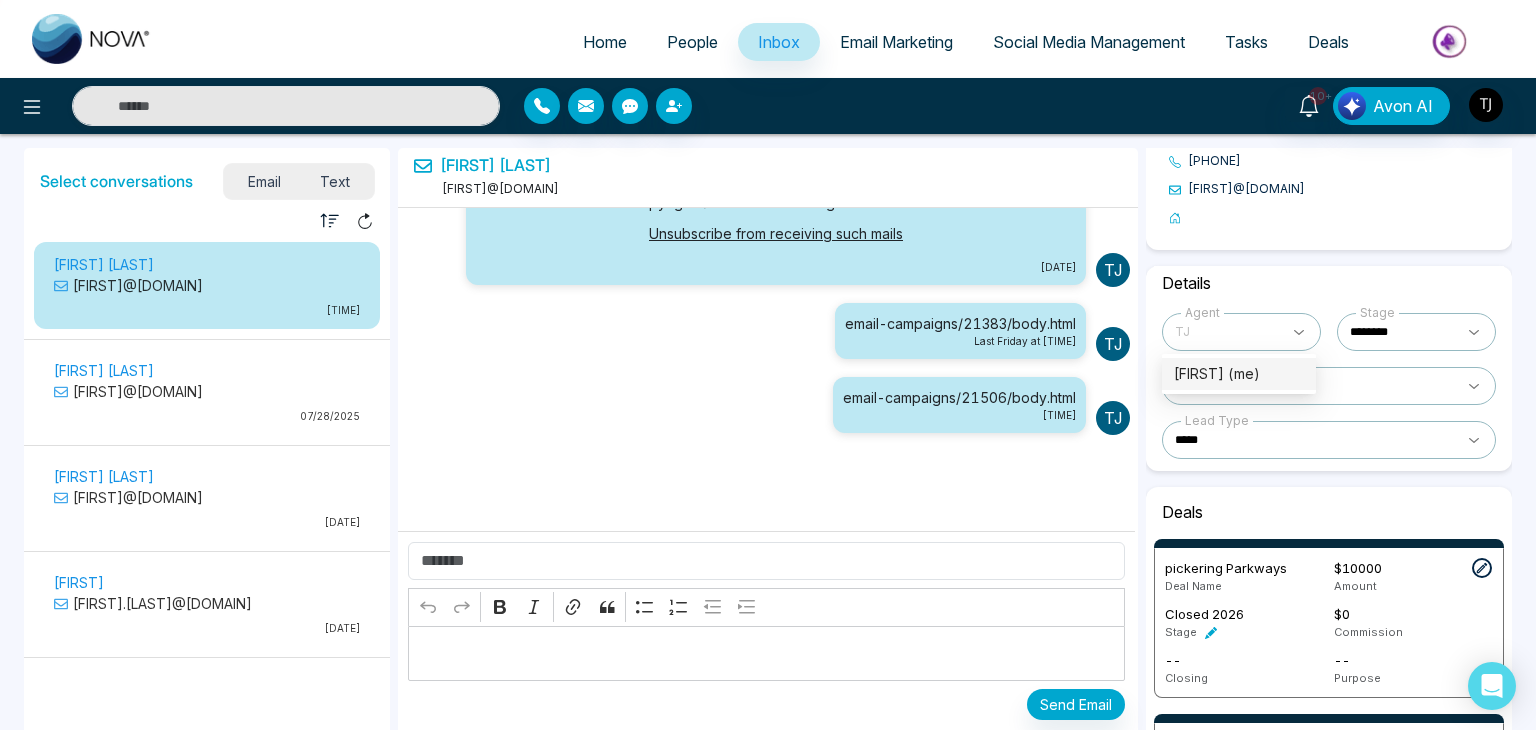 click at bounding box center (1241, 332) 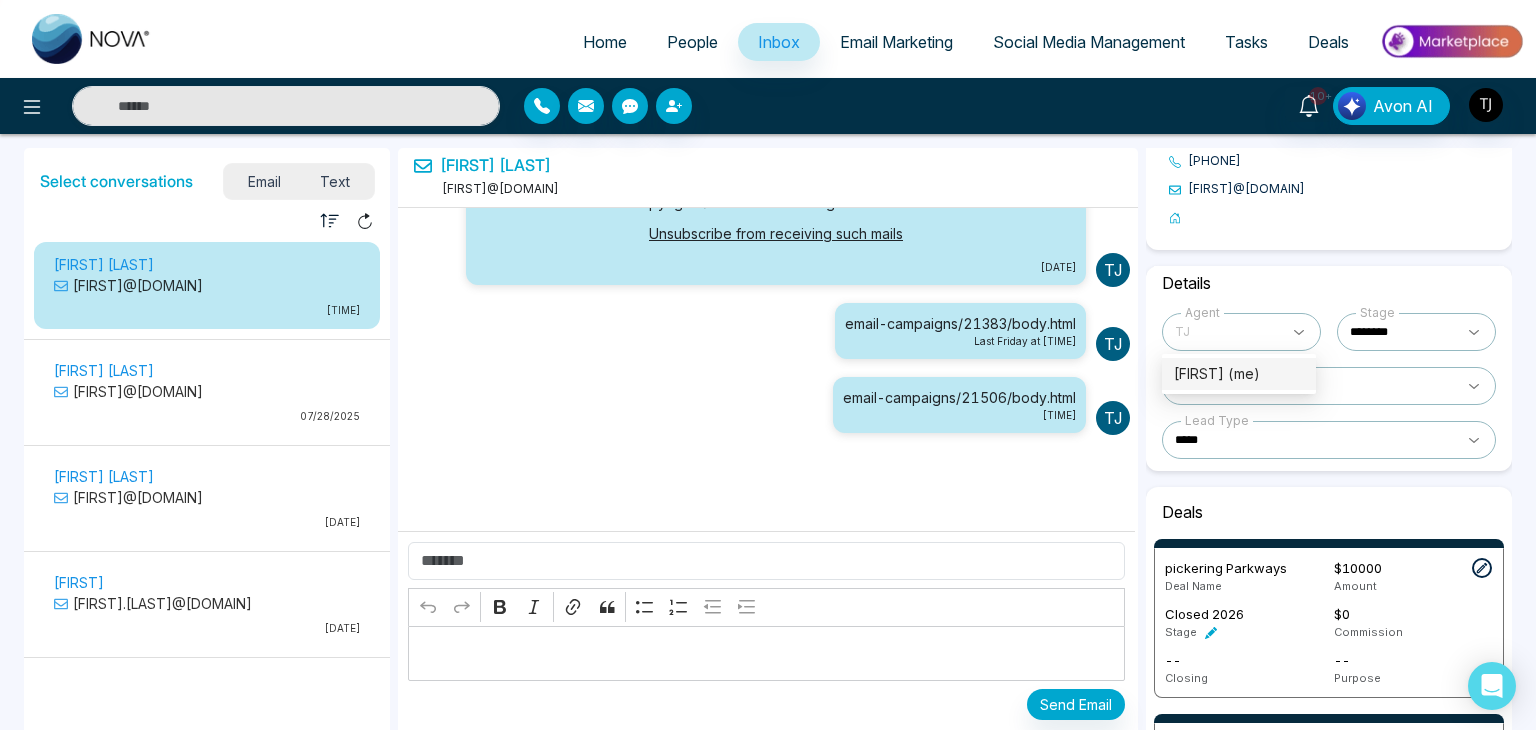 click at bounding box center [1241, 332] 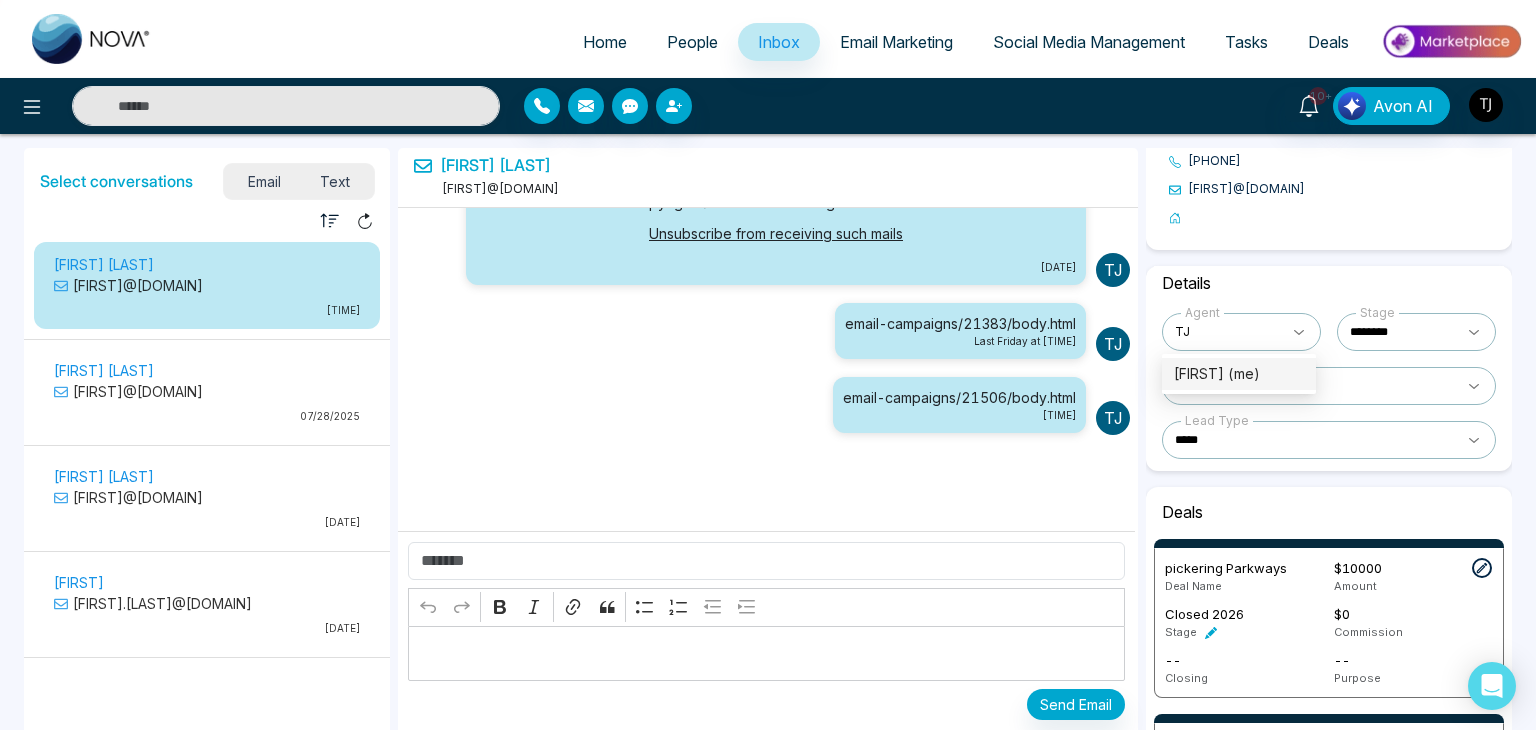click on "**********" at bounding box center (1416, 332) 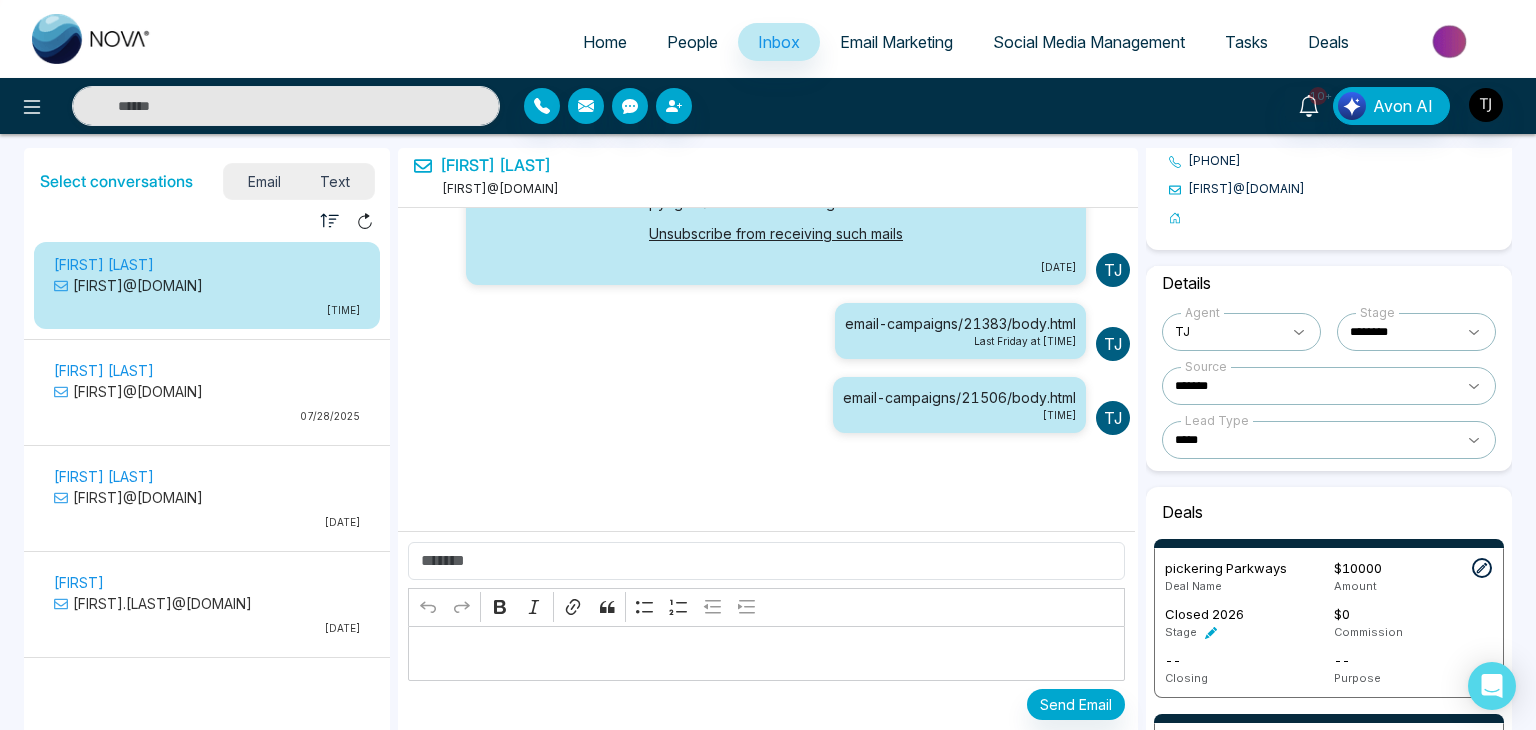 click on "**********" at bounding box center (1416, 332) 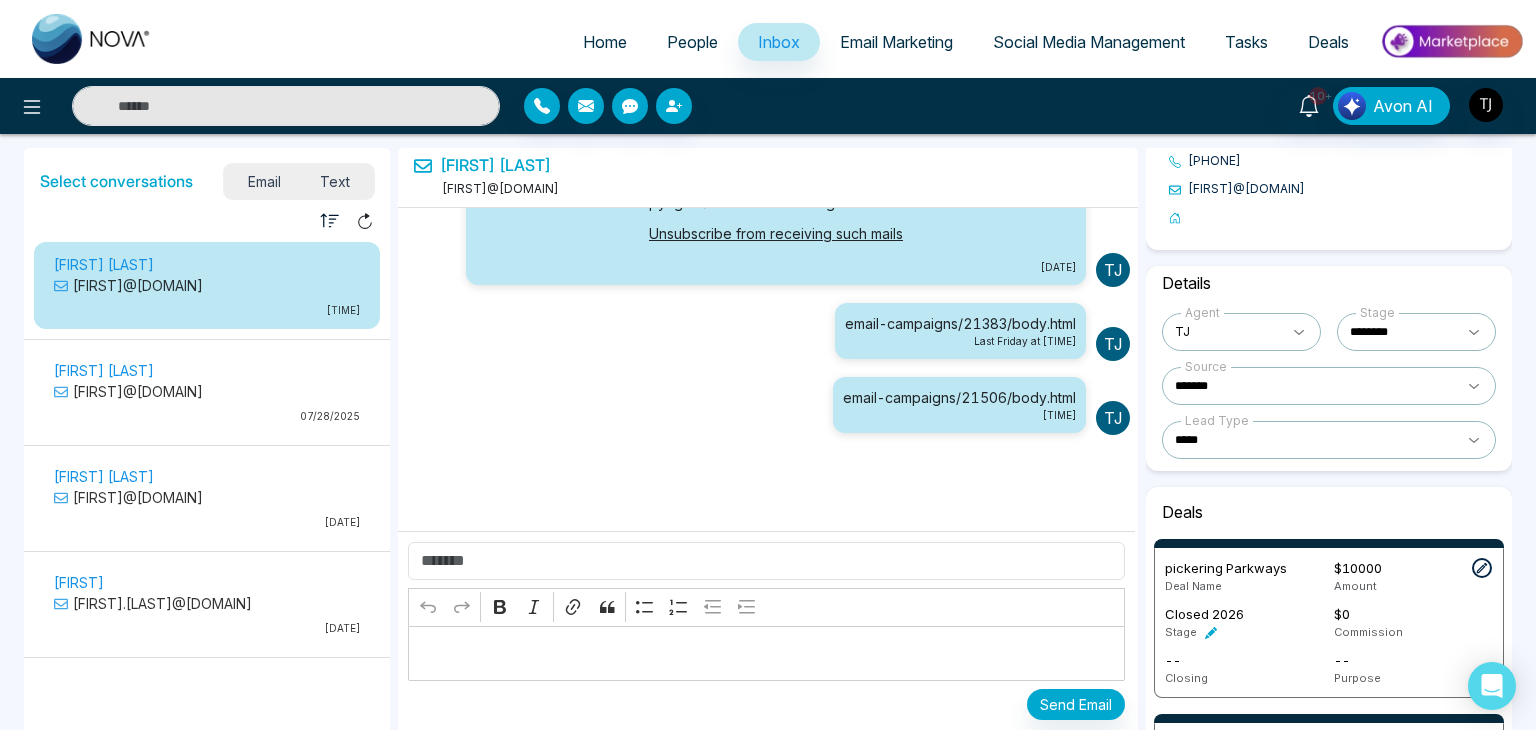click at bounding box center (1241, 332) 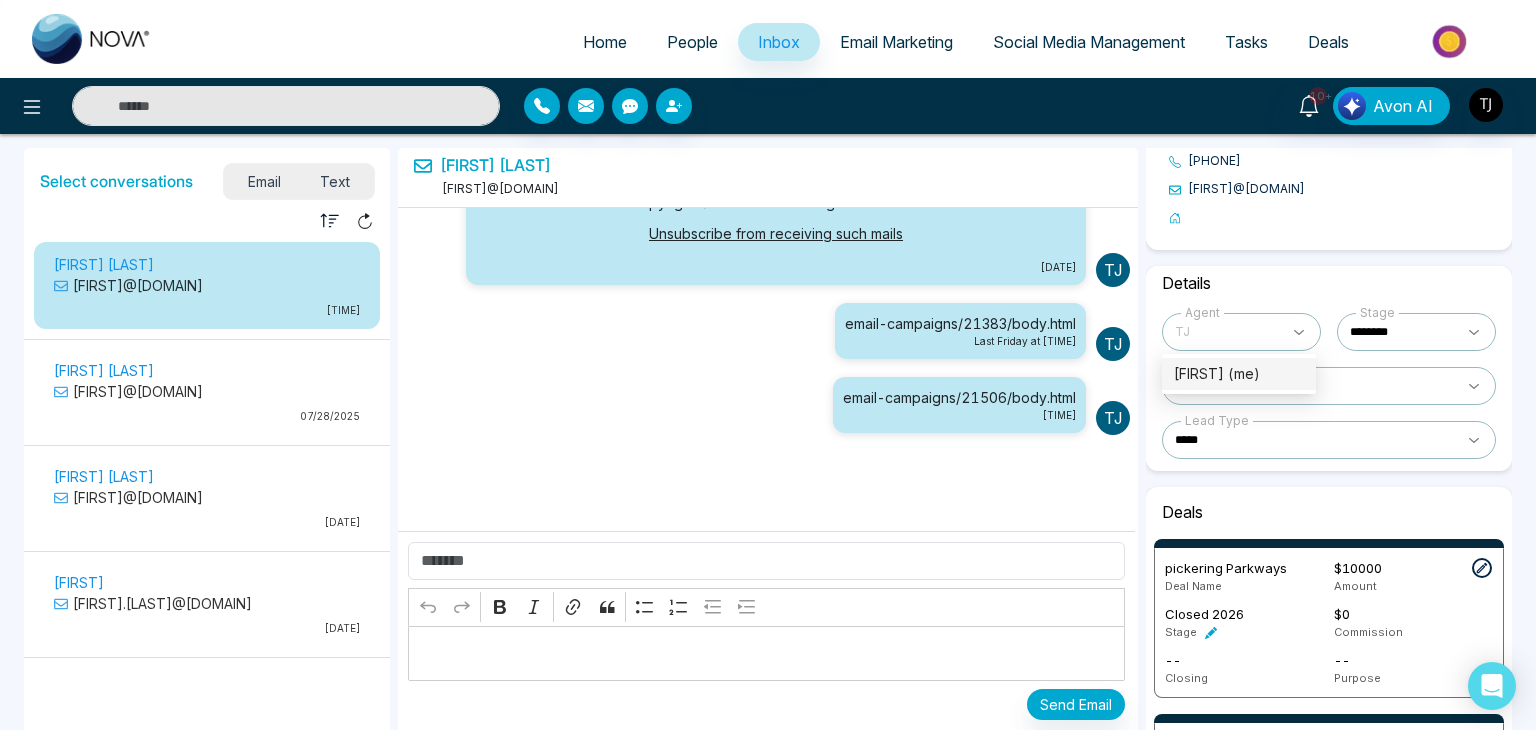 click at bounding box center [1241, 332] 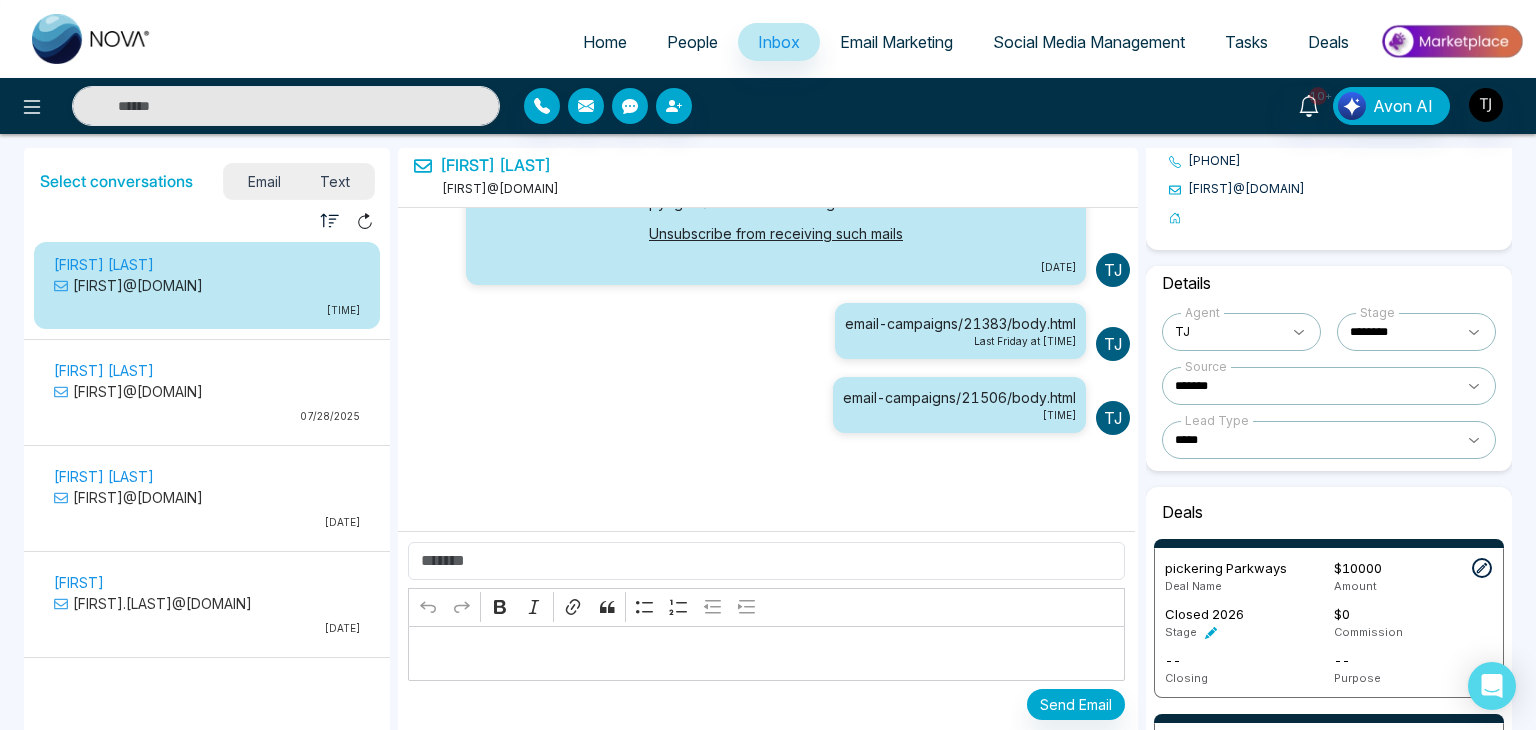 click on "People" at bounding box center [692, 42] 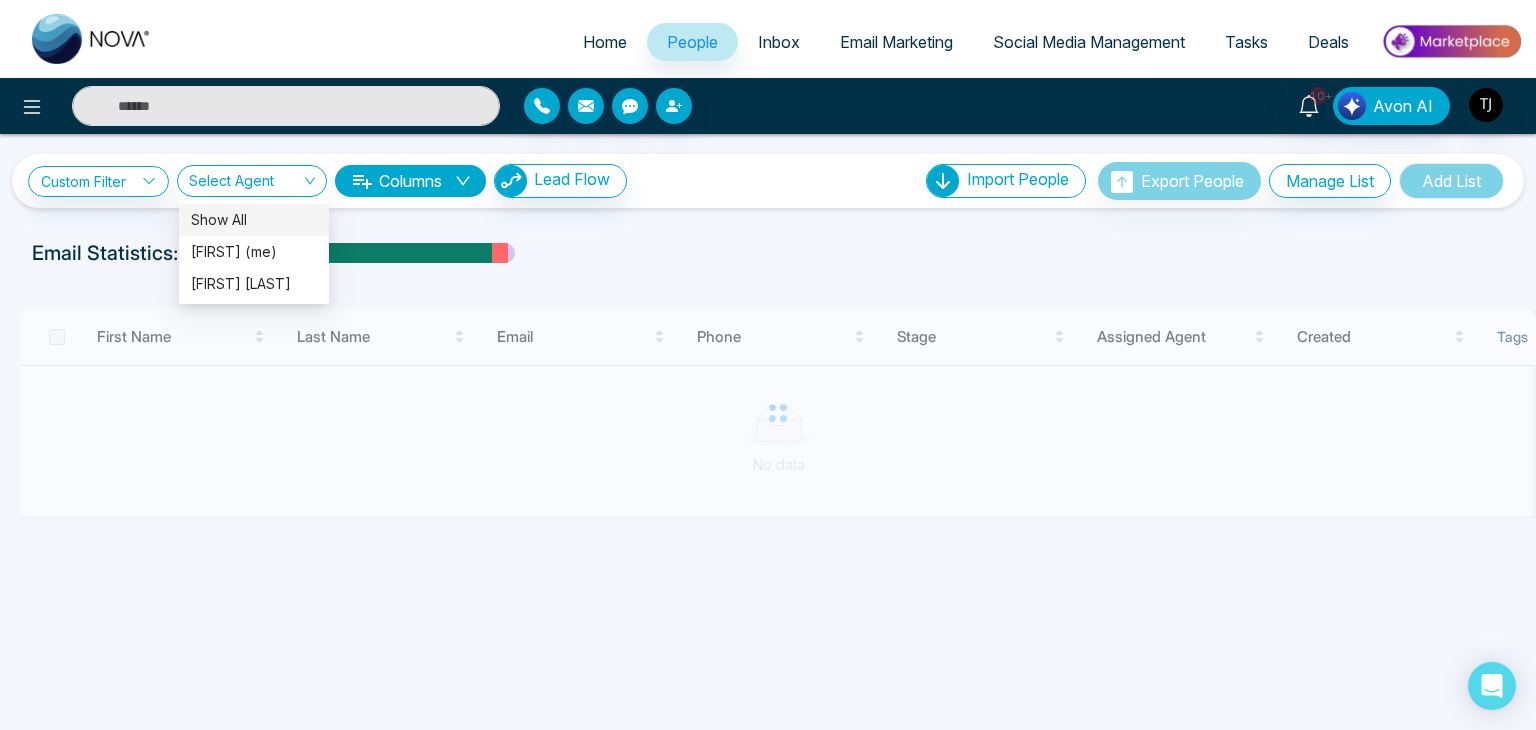 click on "Select Agent" at bounding box center [252, 181] 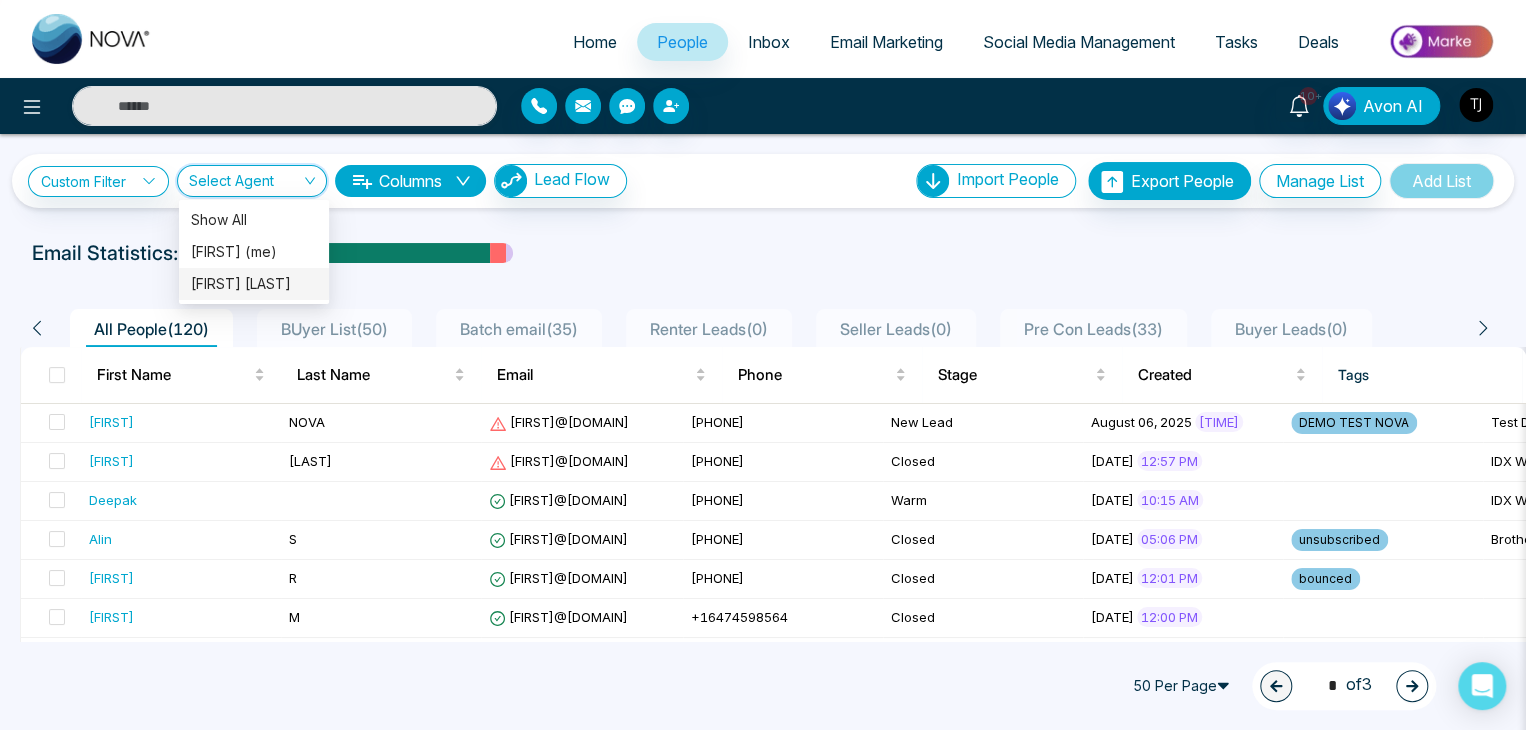 click on "All People  ( 120 ) BUyer List  ( 50 ) Batch email  ( 35 ) Renter Leads  ( 0 ) Seller Leads  ( 0 ) Pre Con Leads  ( 33 ) Buyer Leads  ( 0 )" at bounding box center [763, 321] 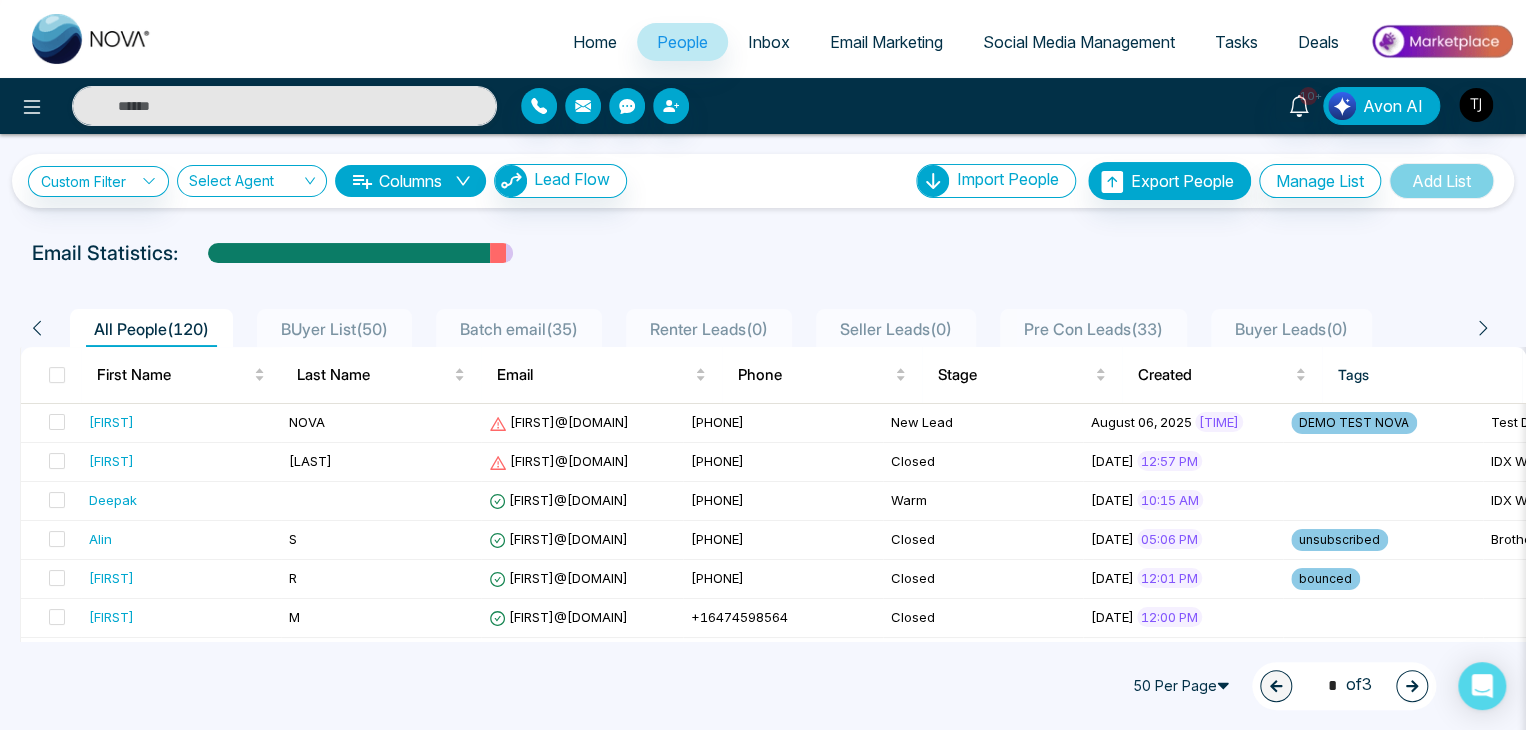 click on "Inbox" at bounding box center (769, 42) 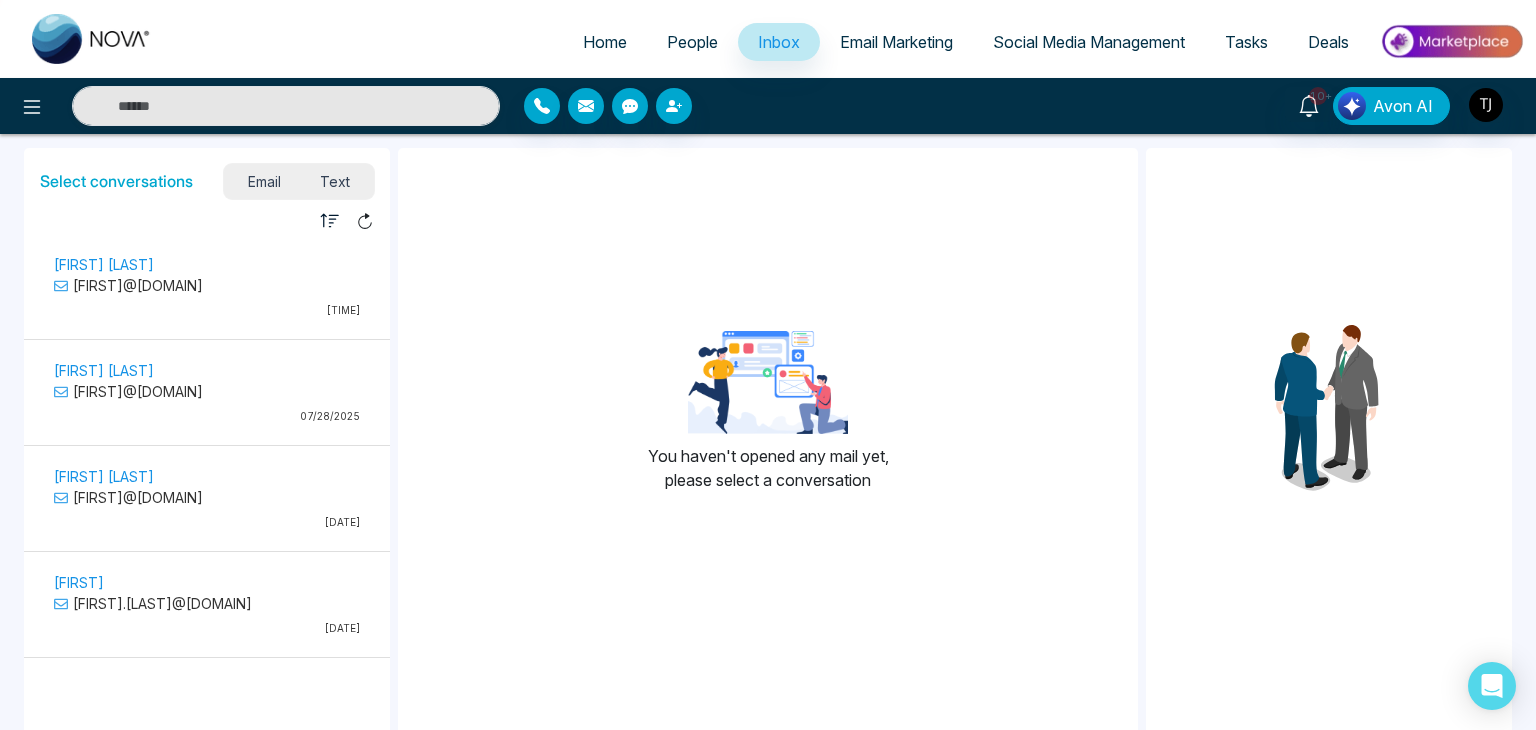 click on "[FIRST]@[DOMAIN]" at bounding box center [207, 285] 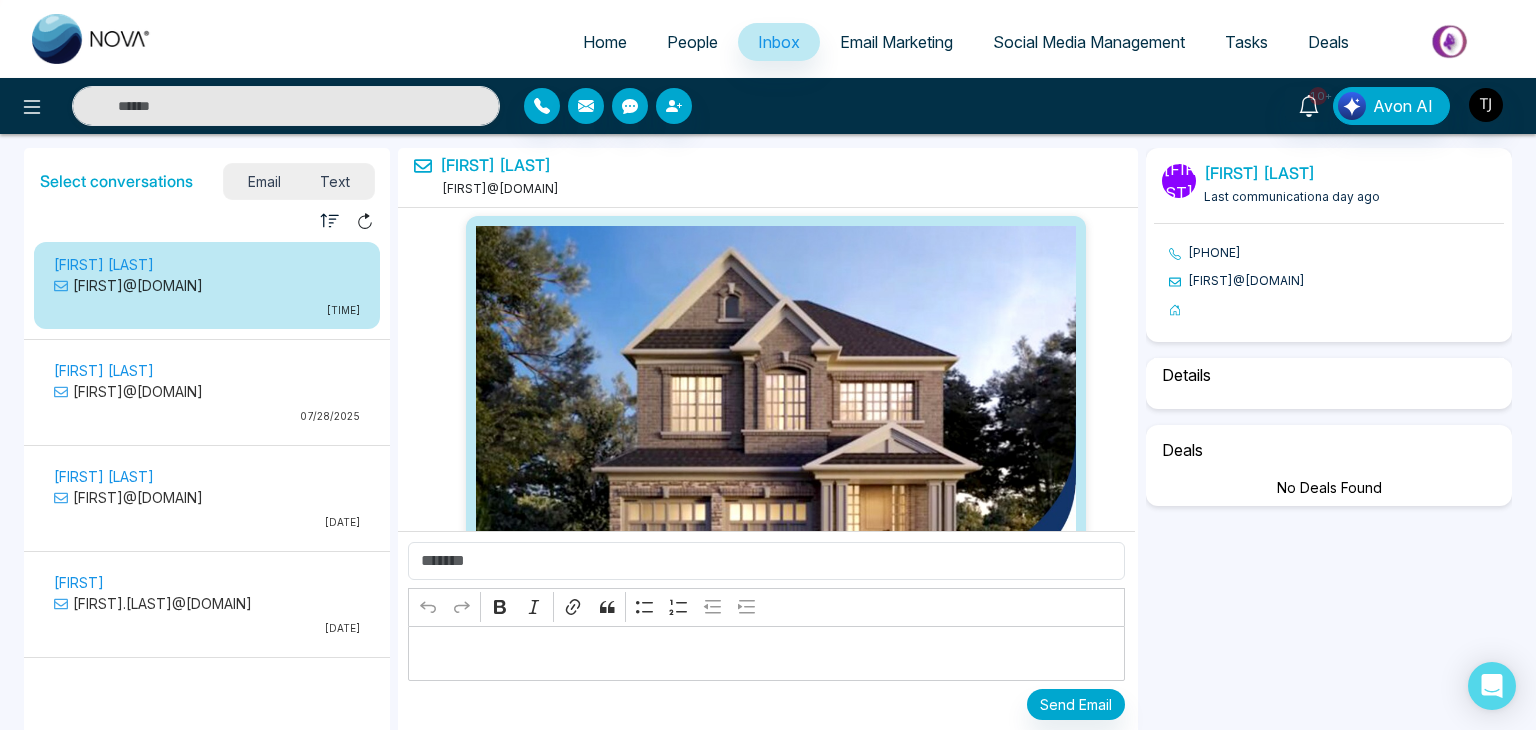 scroll, scrollTop: 6781, scrollLeft: 0, axis: vertical 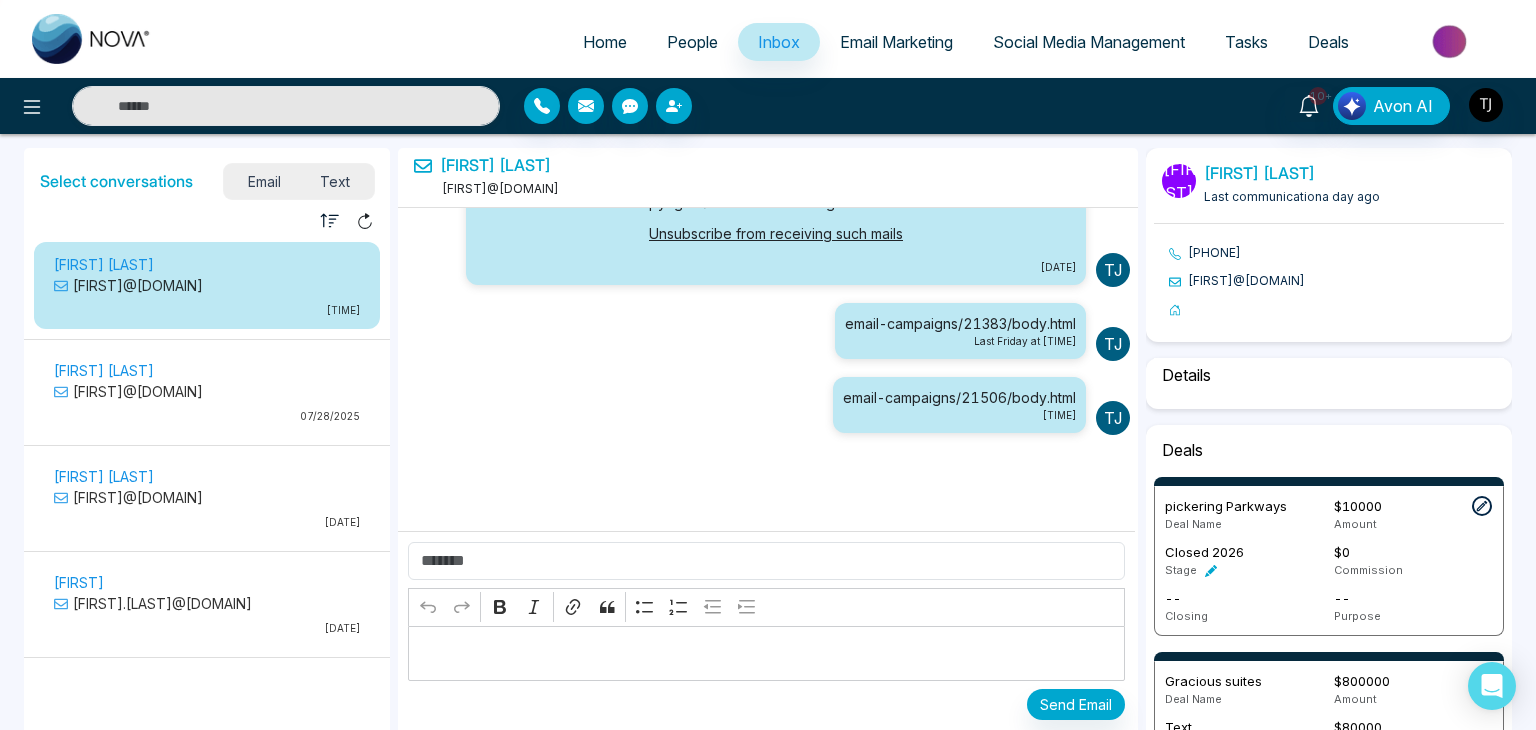 select on "*" 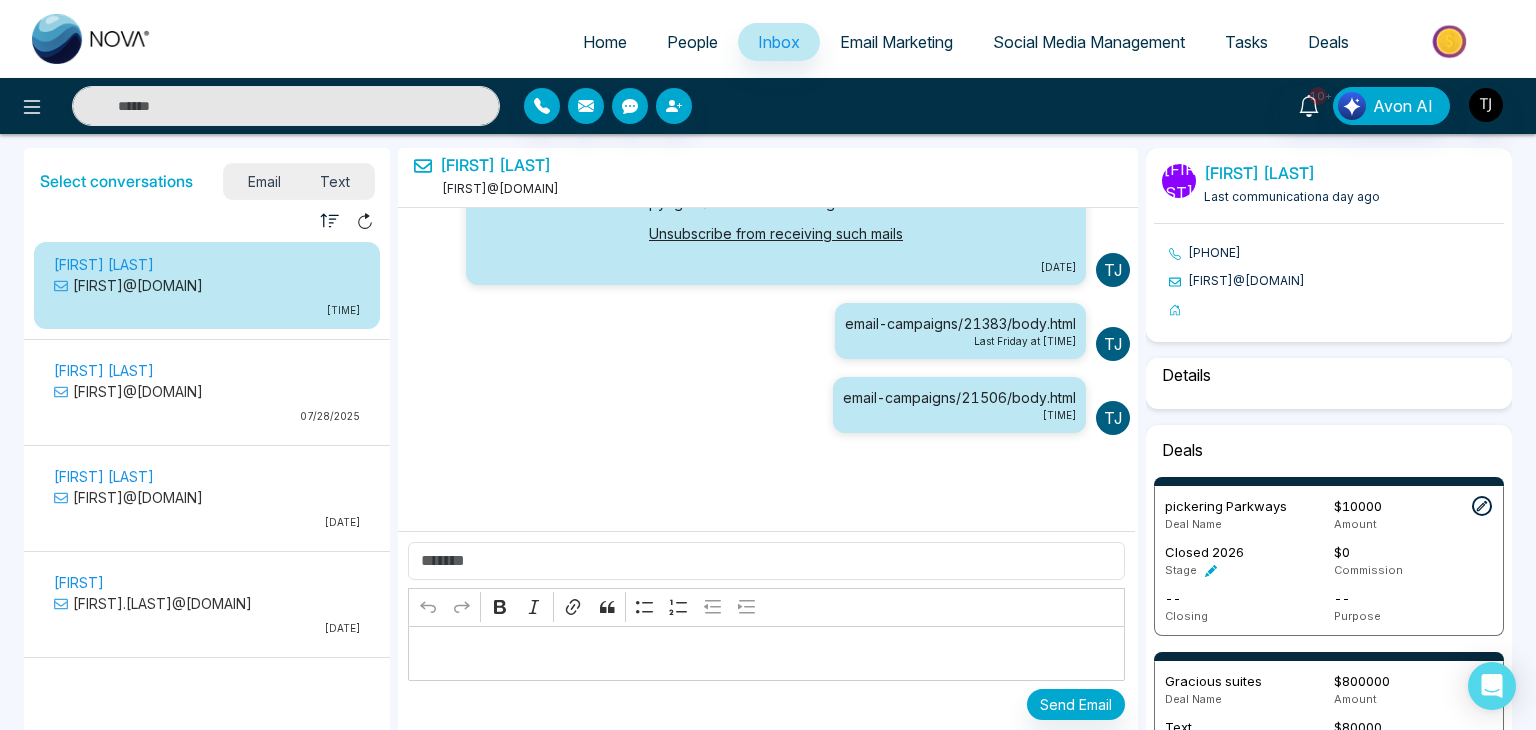 select on "*******" 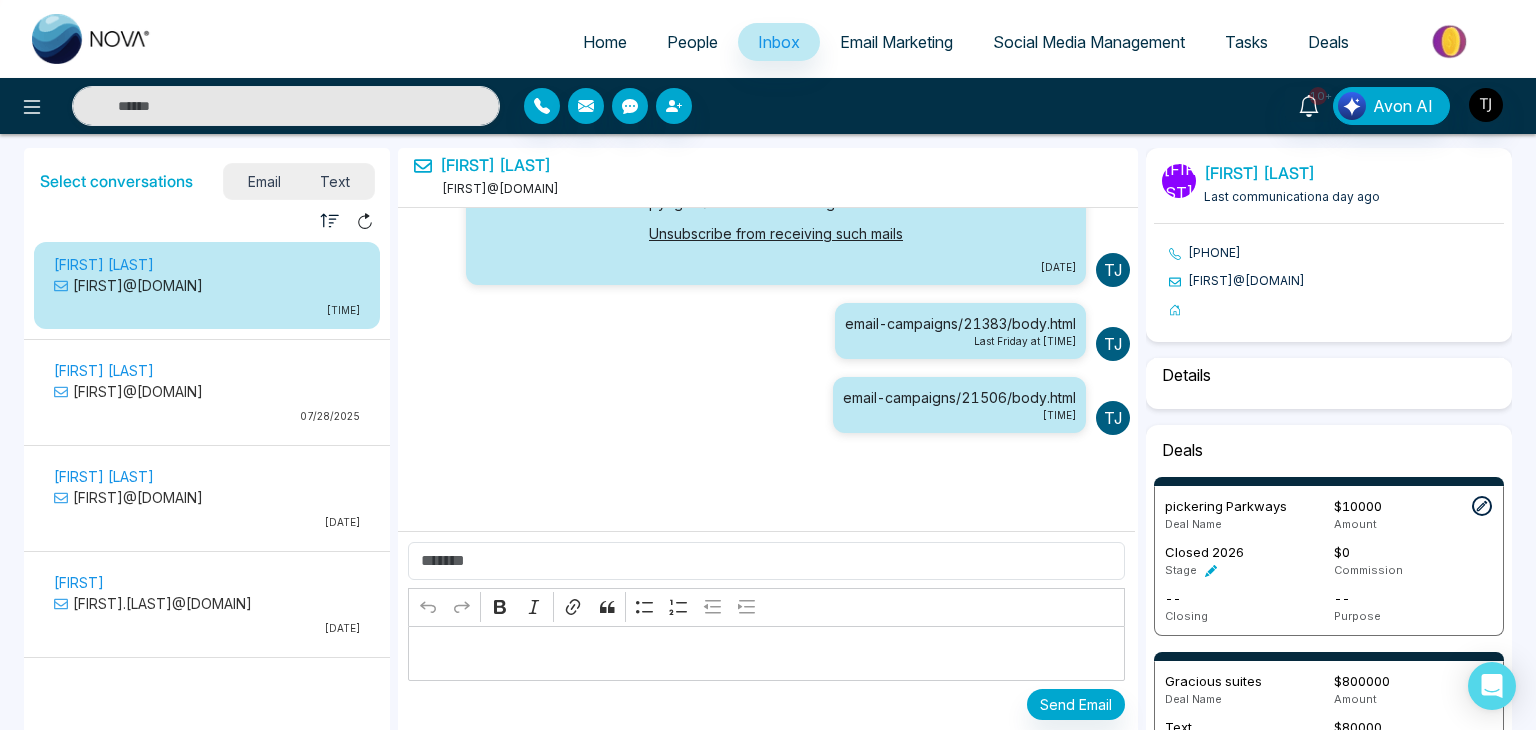select on "*****" 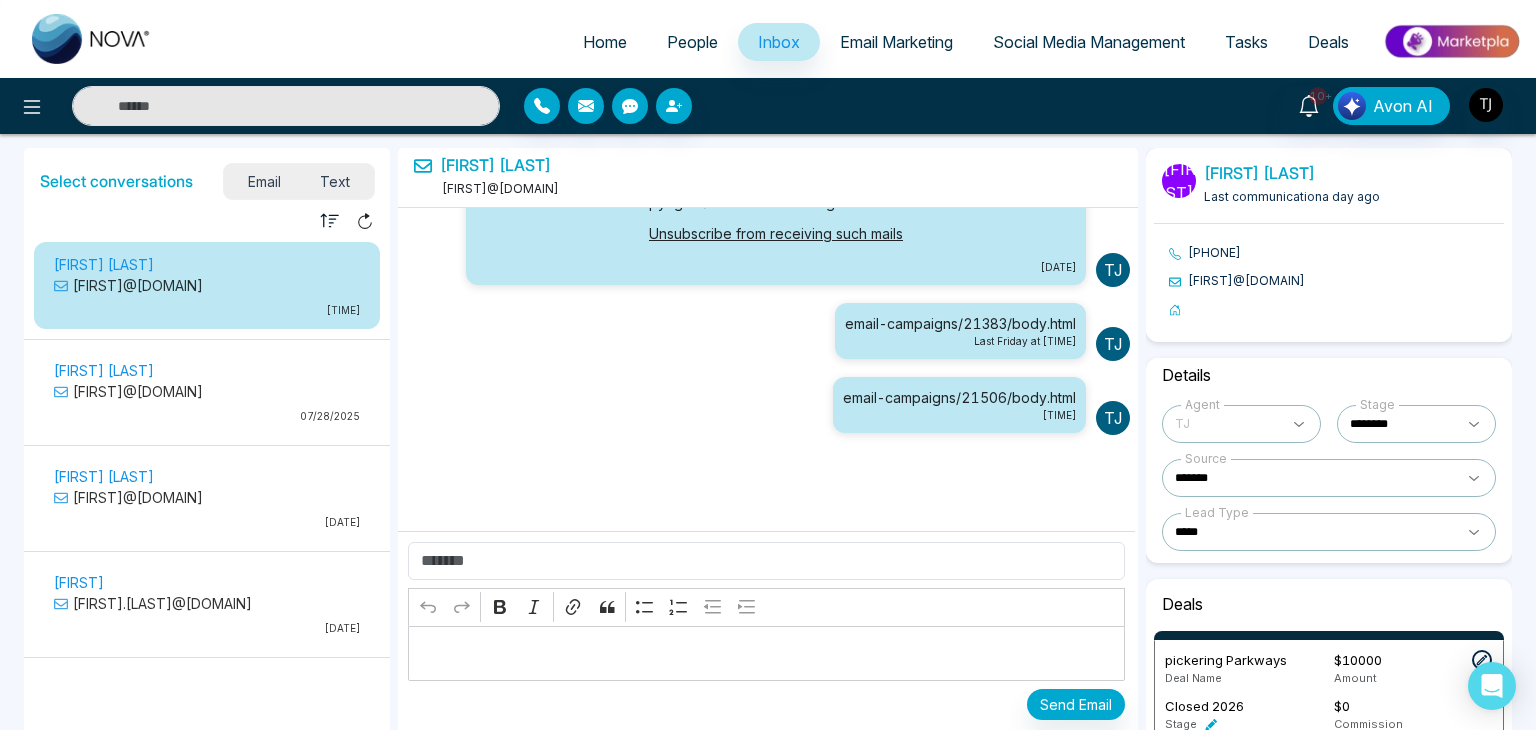 click on "TJ" at bounding box center [1227, 424] 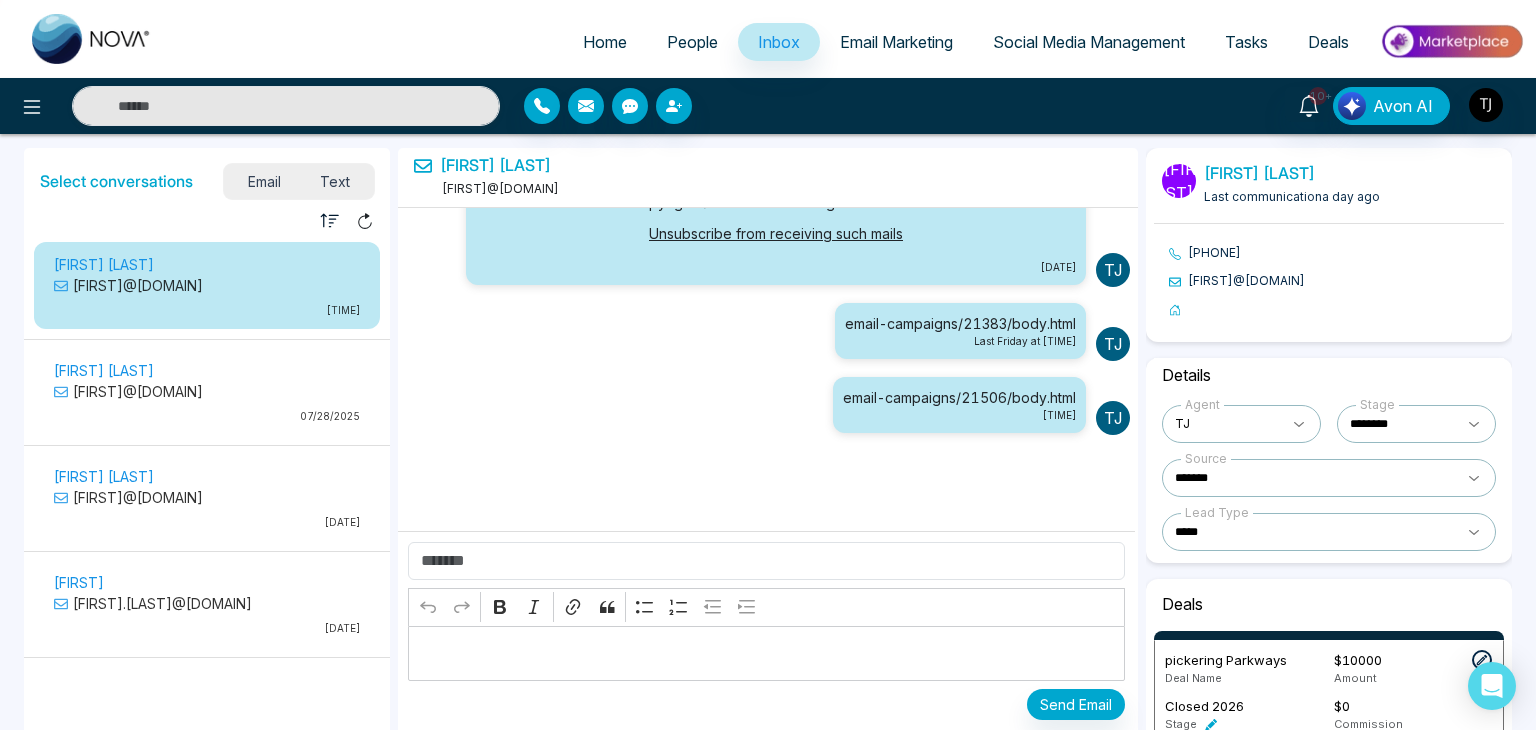 click on "TJ" at bounding box center [1227, 424] 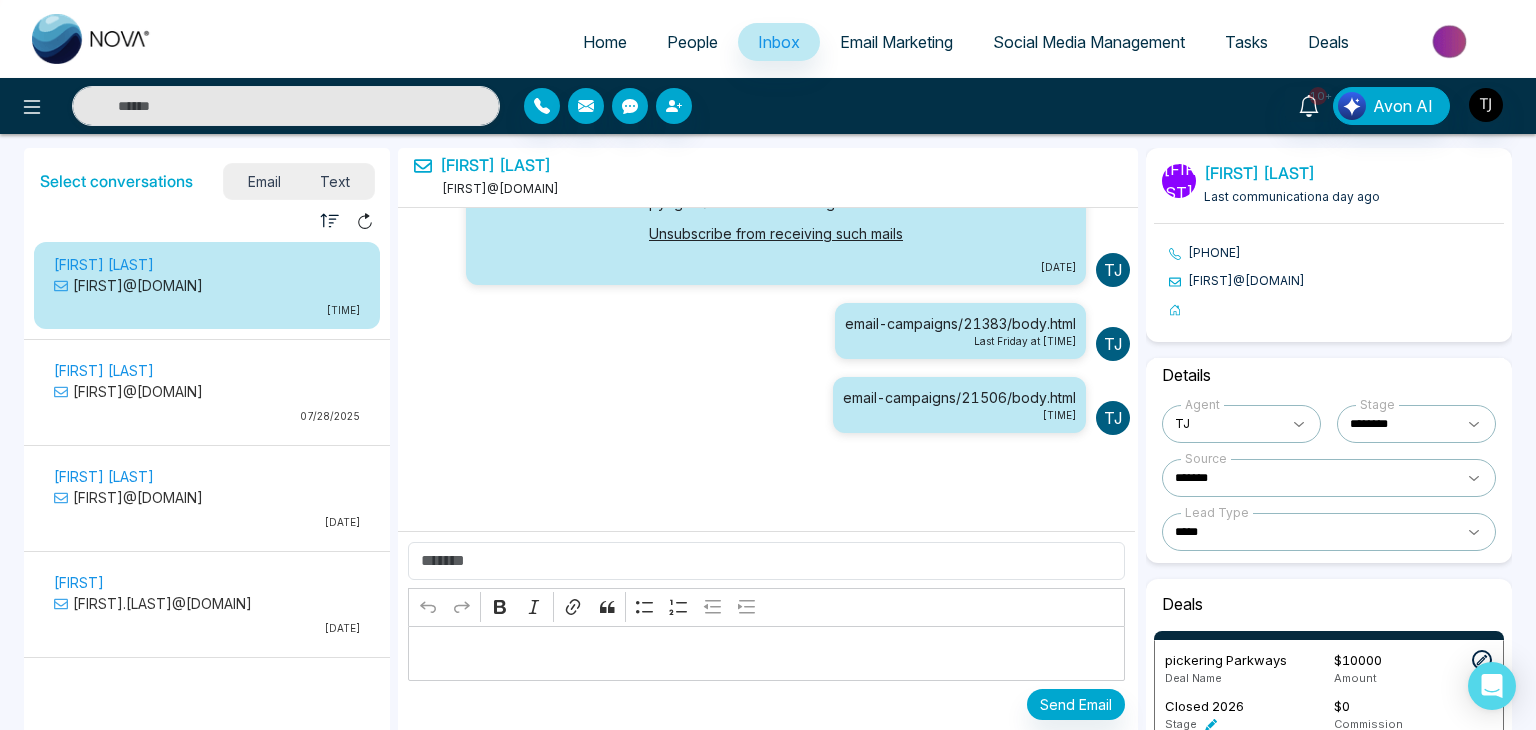 click on "**********" at bounding box center (1416, 424) 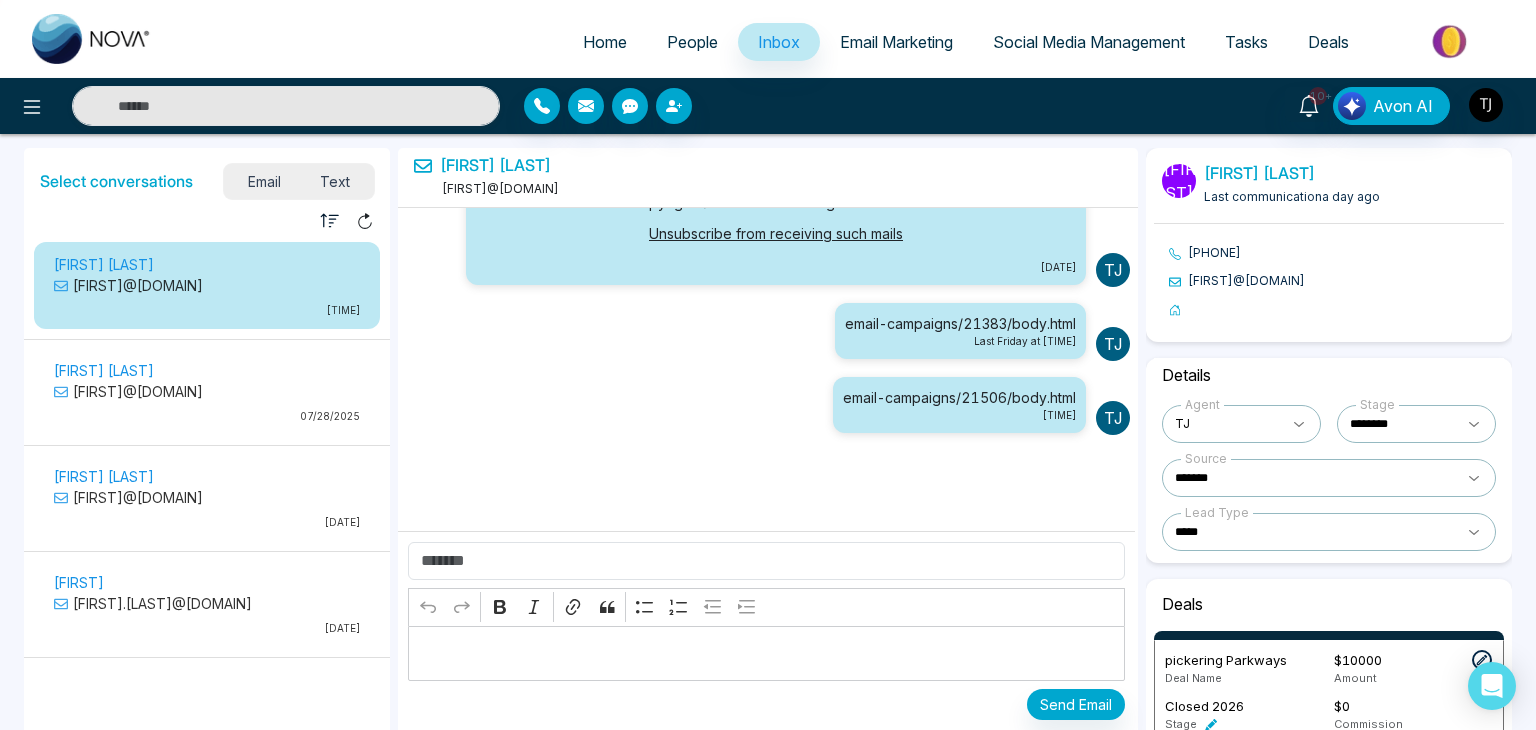 click on "**********" at bounding box center [1416, 424] 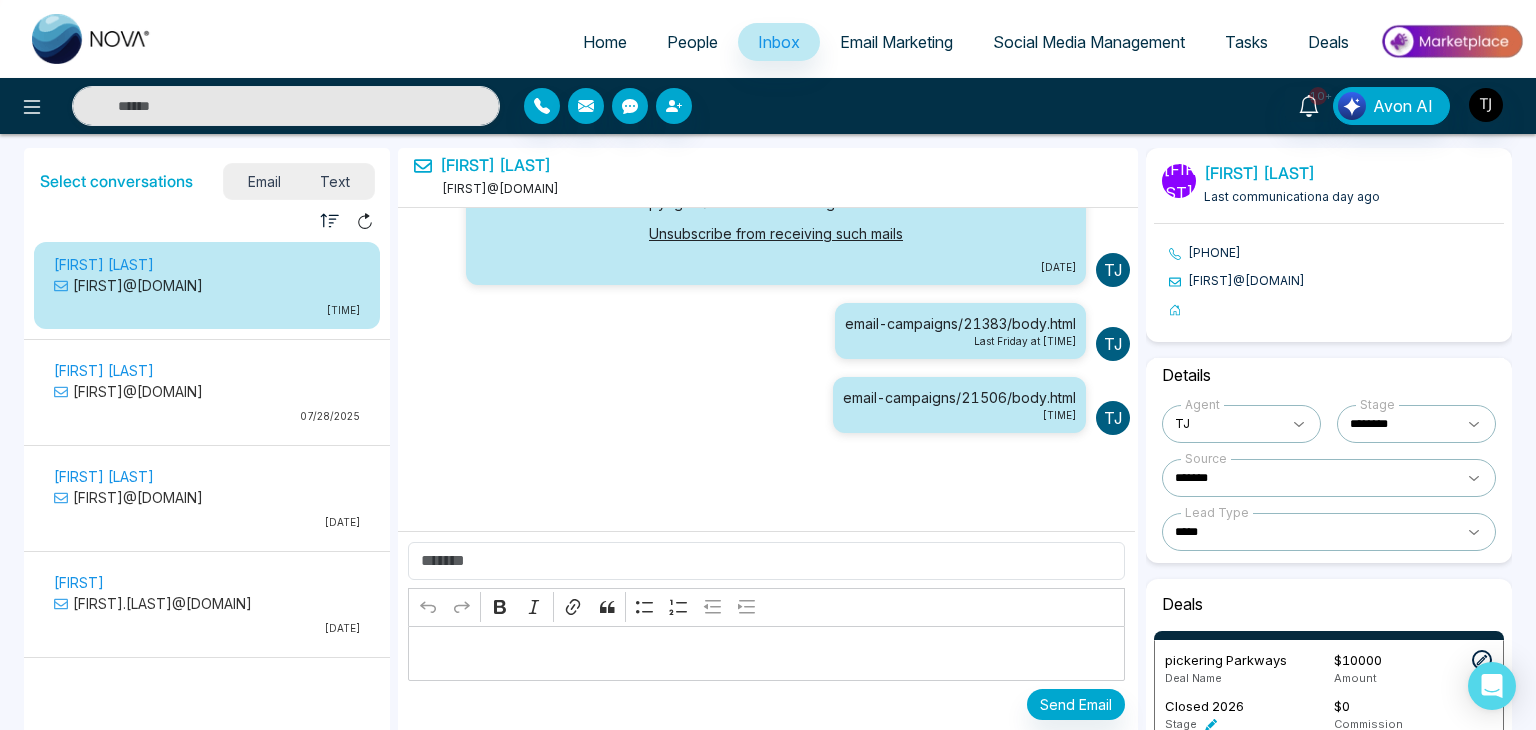 click on "**********" at bounding box center (1329, 478) 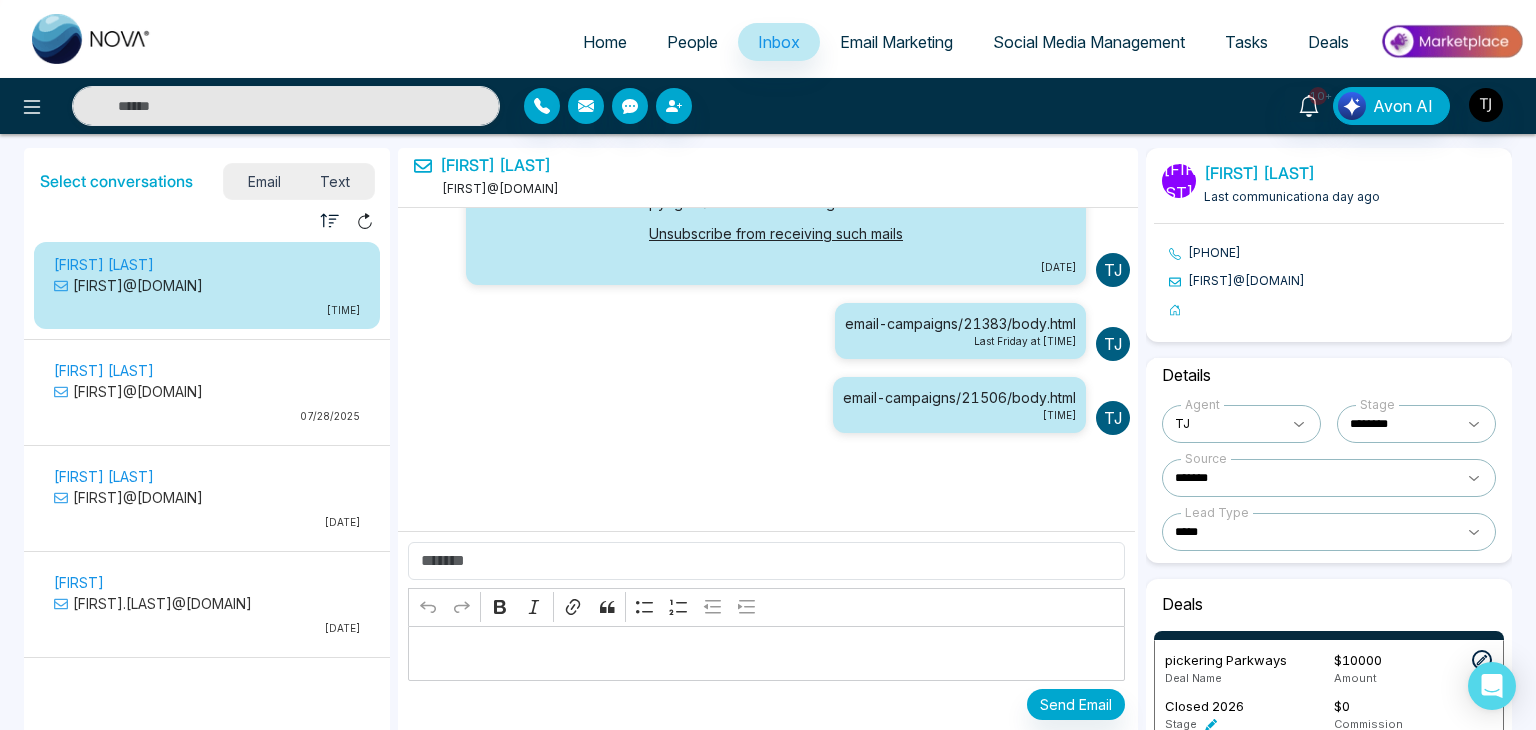 click on "**********" at bounding box center (1329, 478) 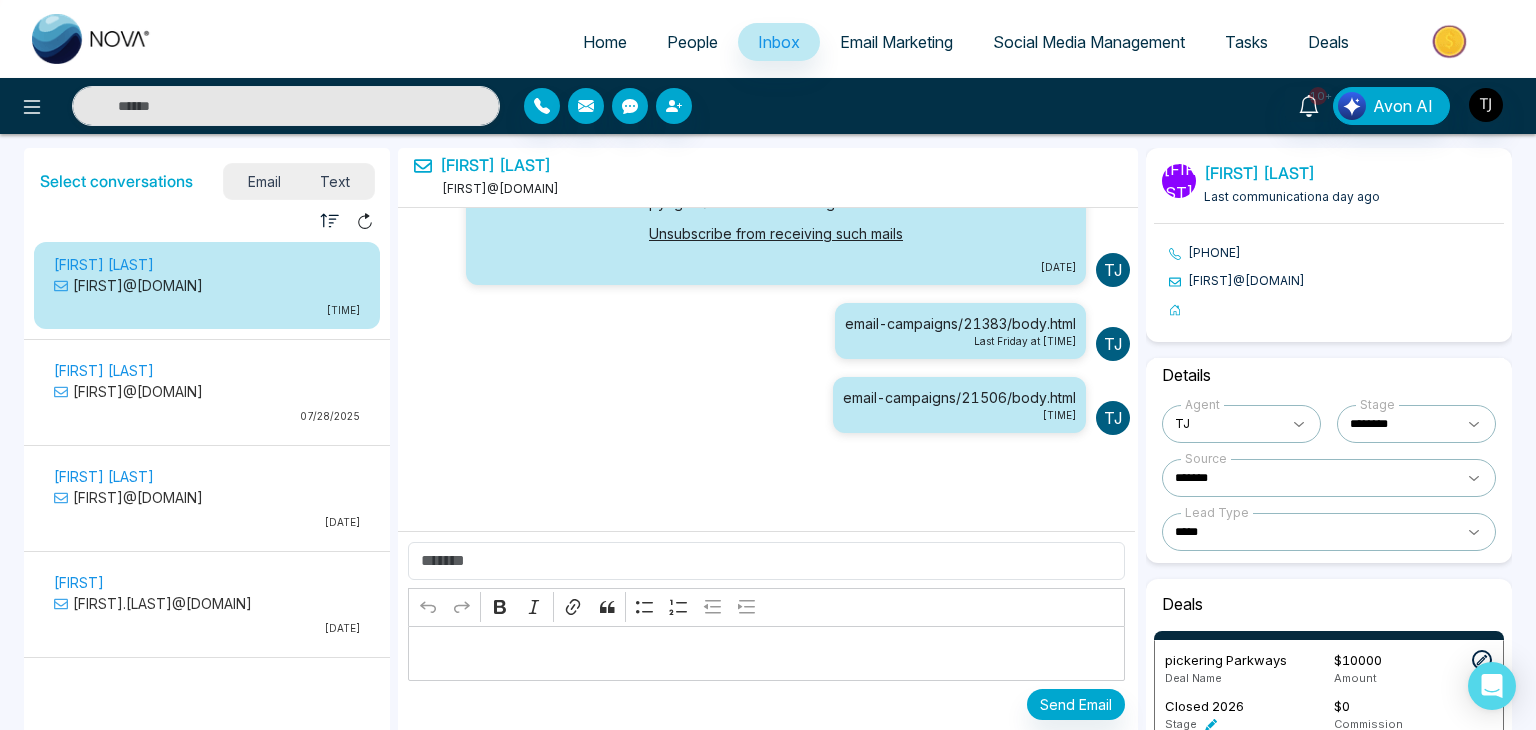 click on "**********" at bounding box center [1329, 532] 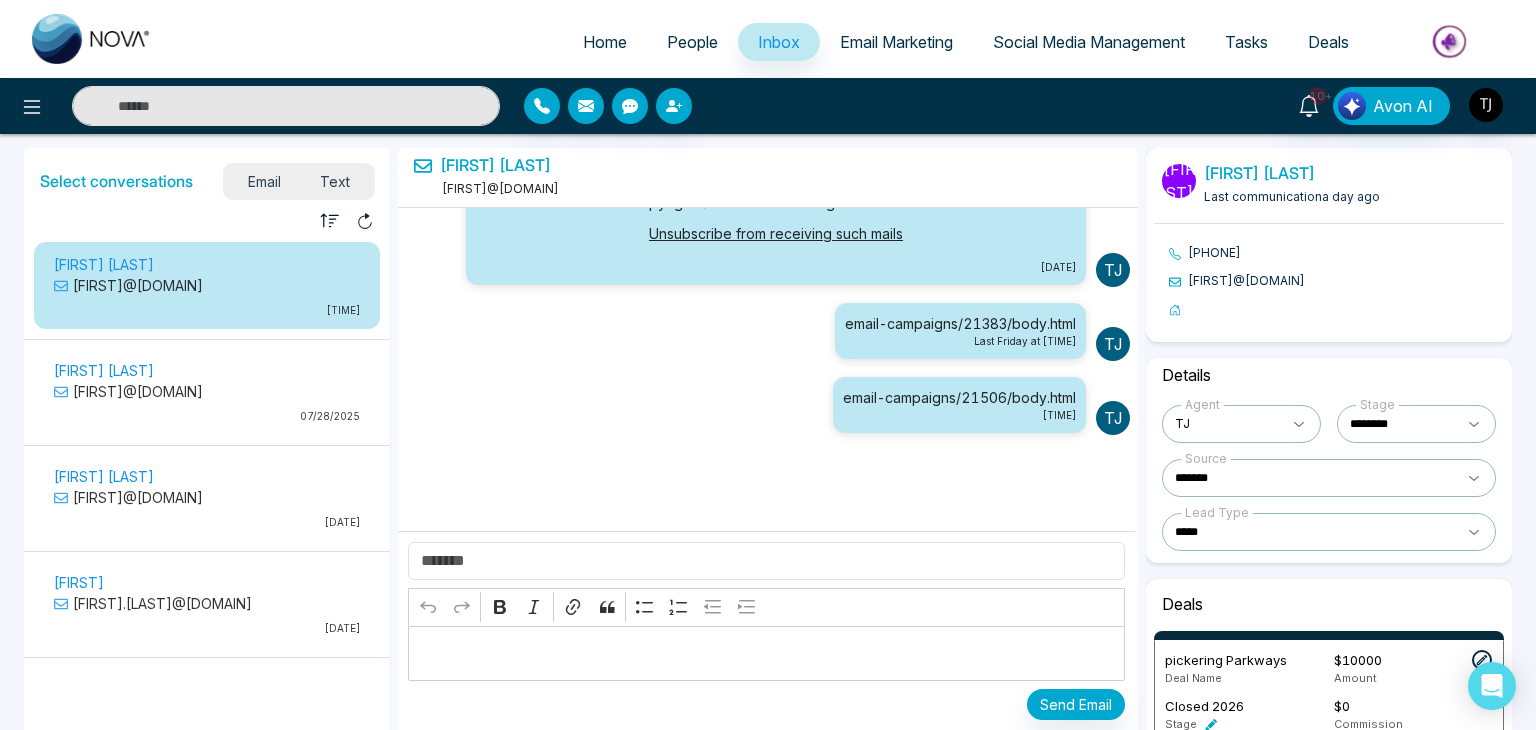 click on "**********" at bounding box center [1329, 532] 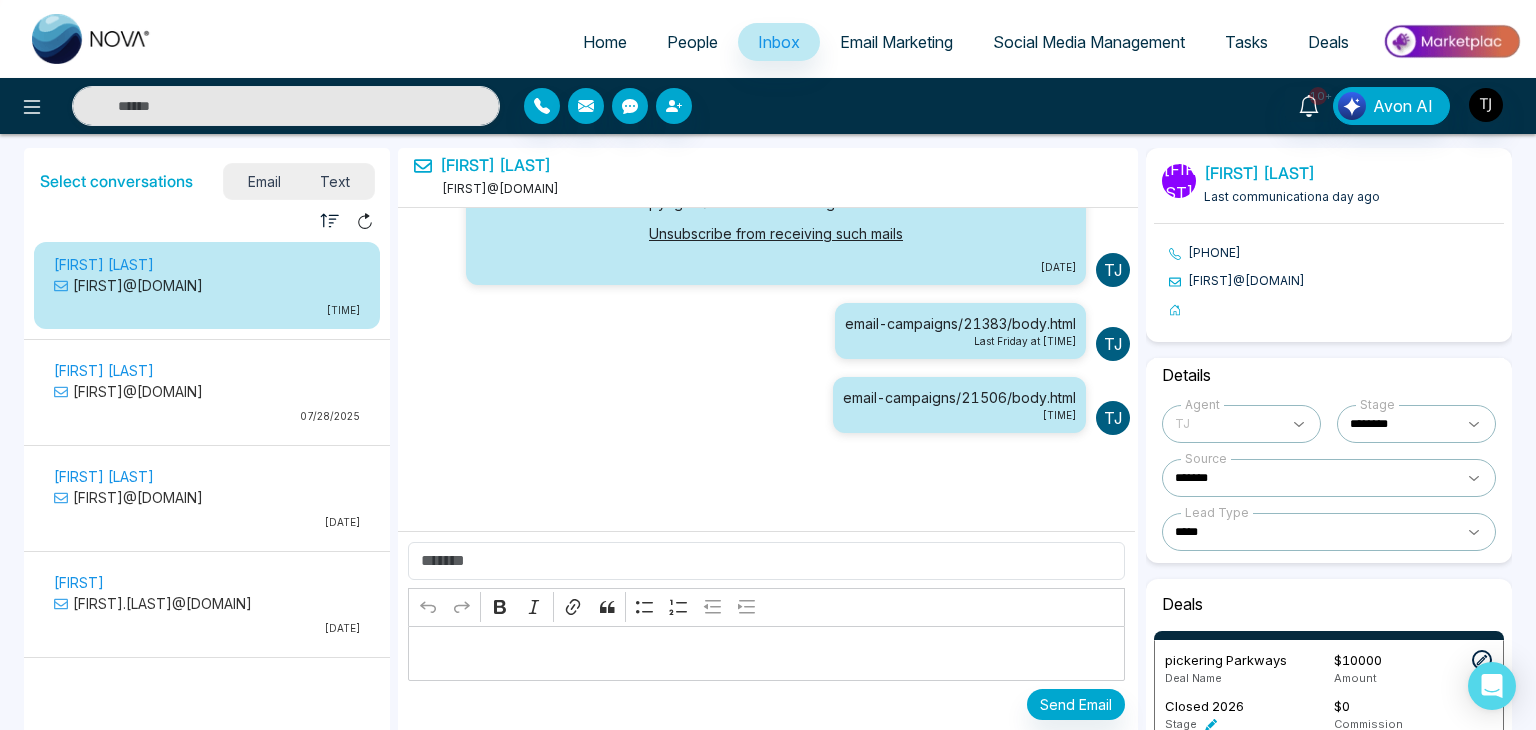 click on "TJ" at bounding box center [1227, 424] 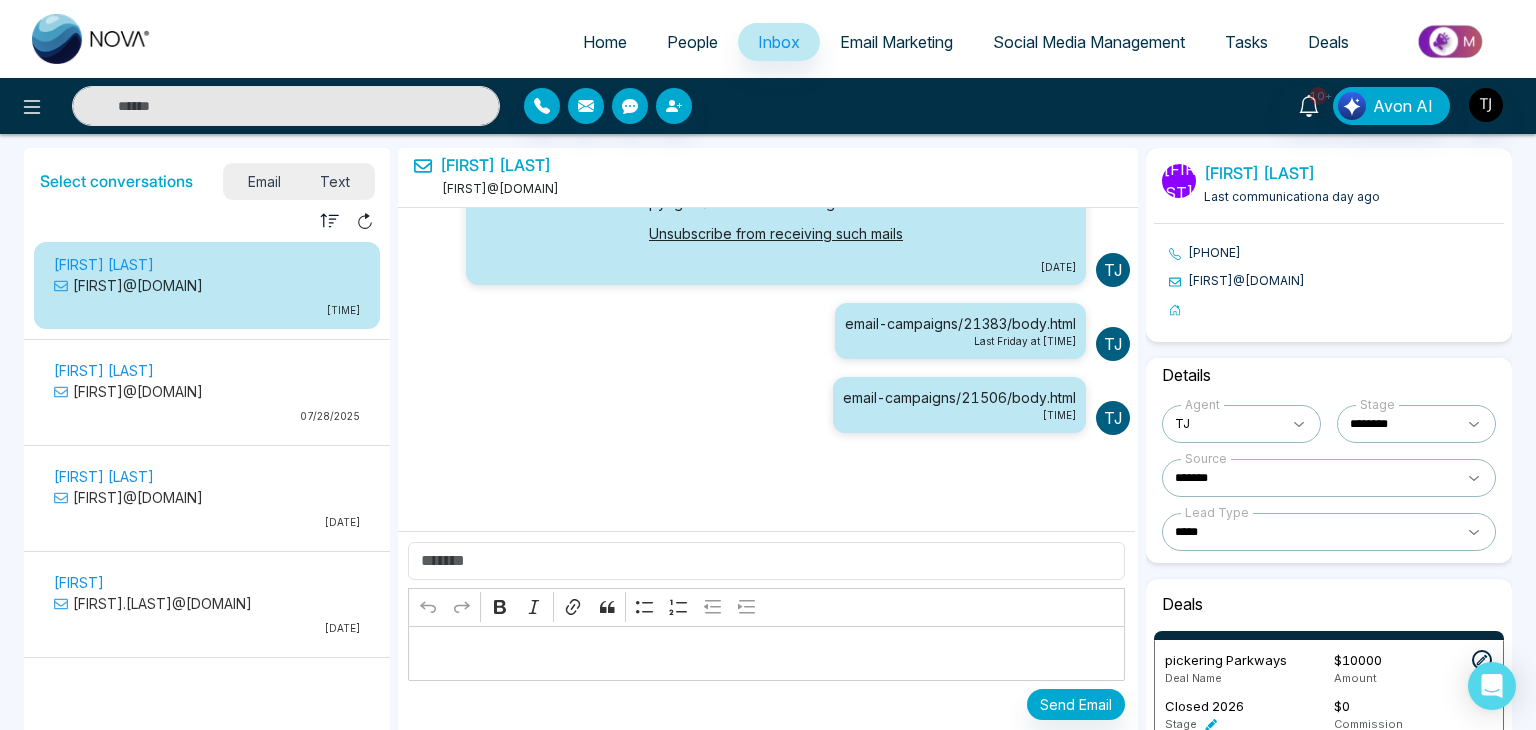 click on "TJ" at bounding box center [1227, 424] 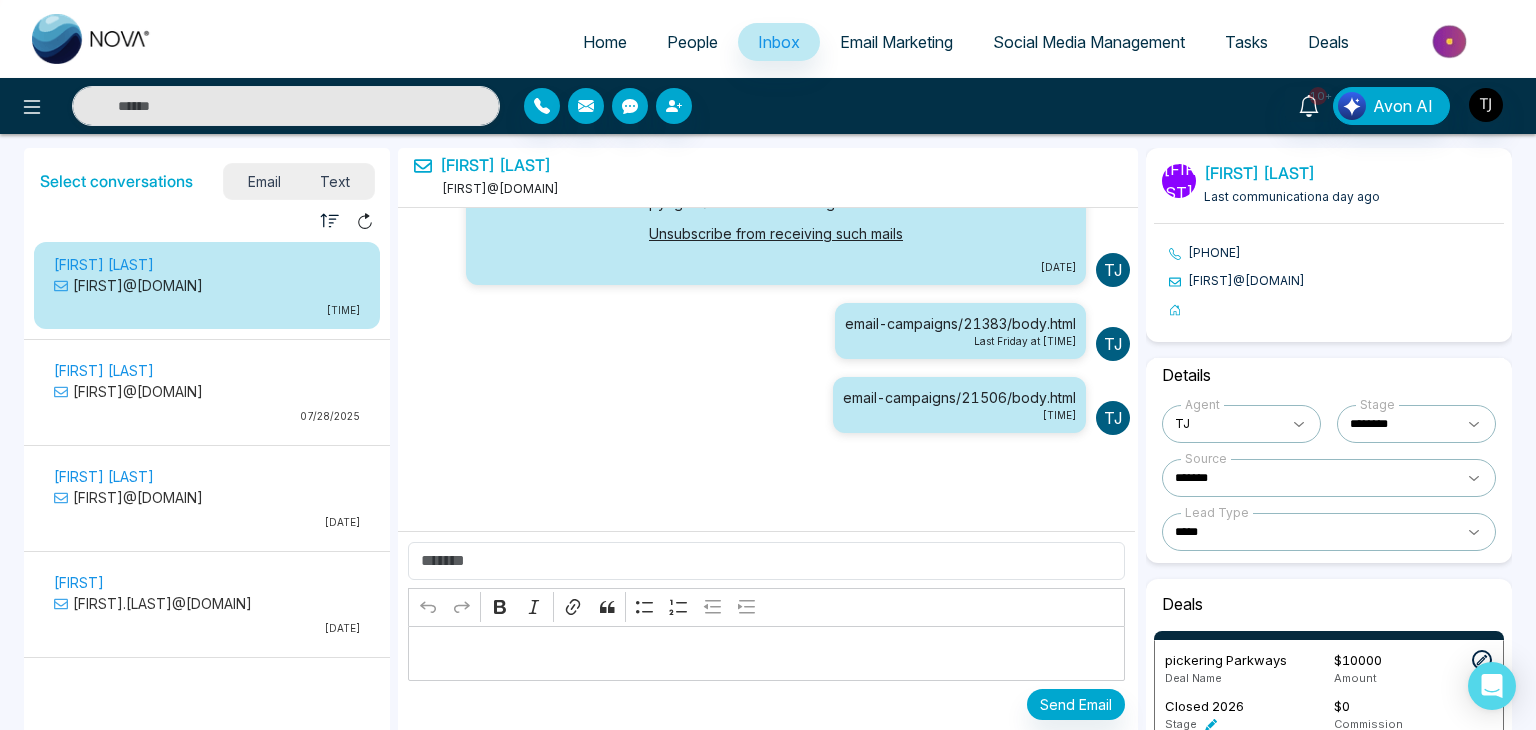 click on "[DATE] [FIRST] [DATE] [FIRST] [DATE] [FIRST] [TIME] [TIME]" at bounding box center [768, 390] 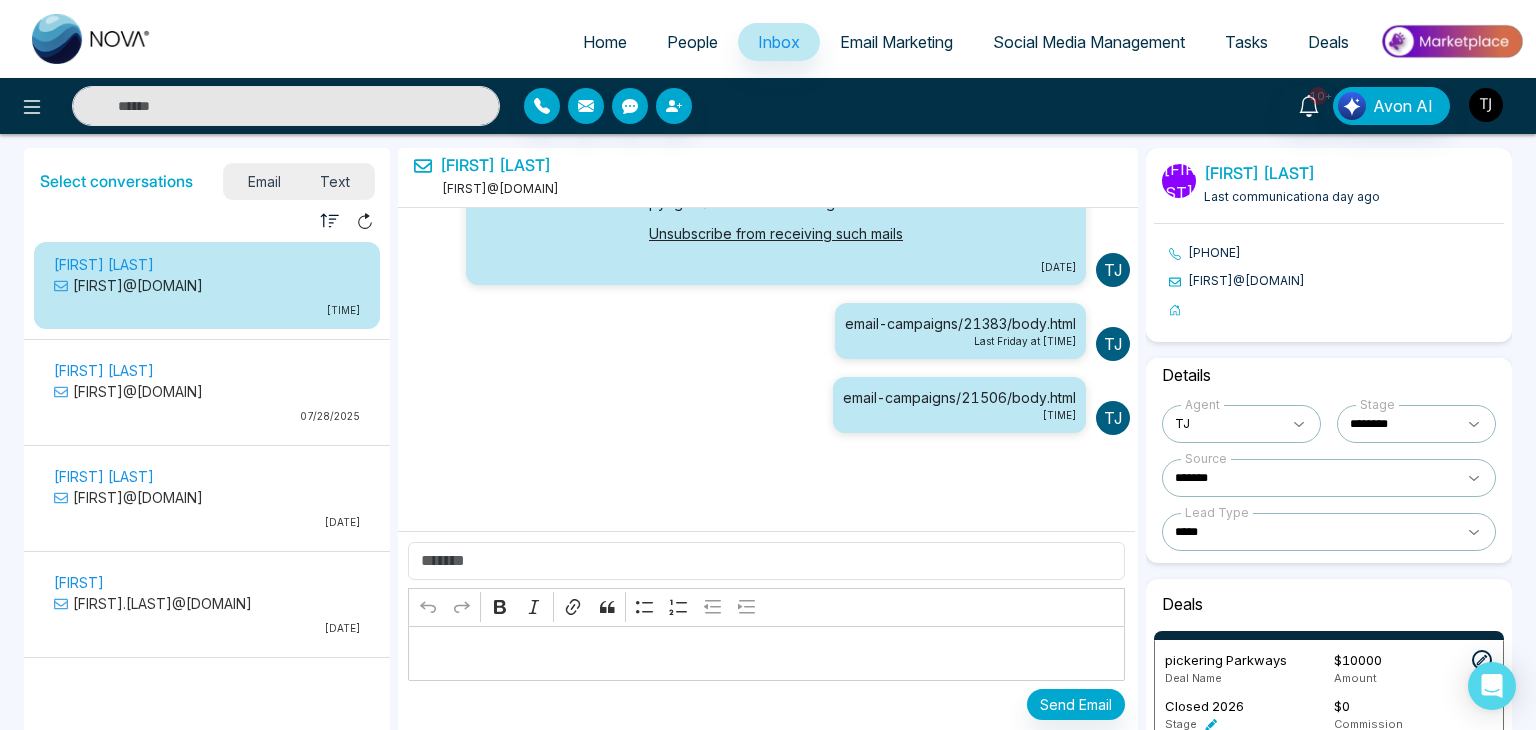 click at bounding box center [1486, 105] 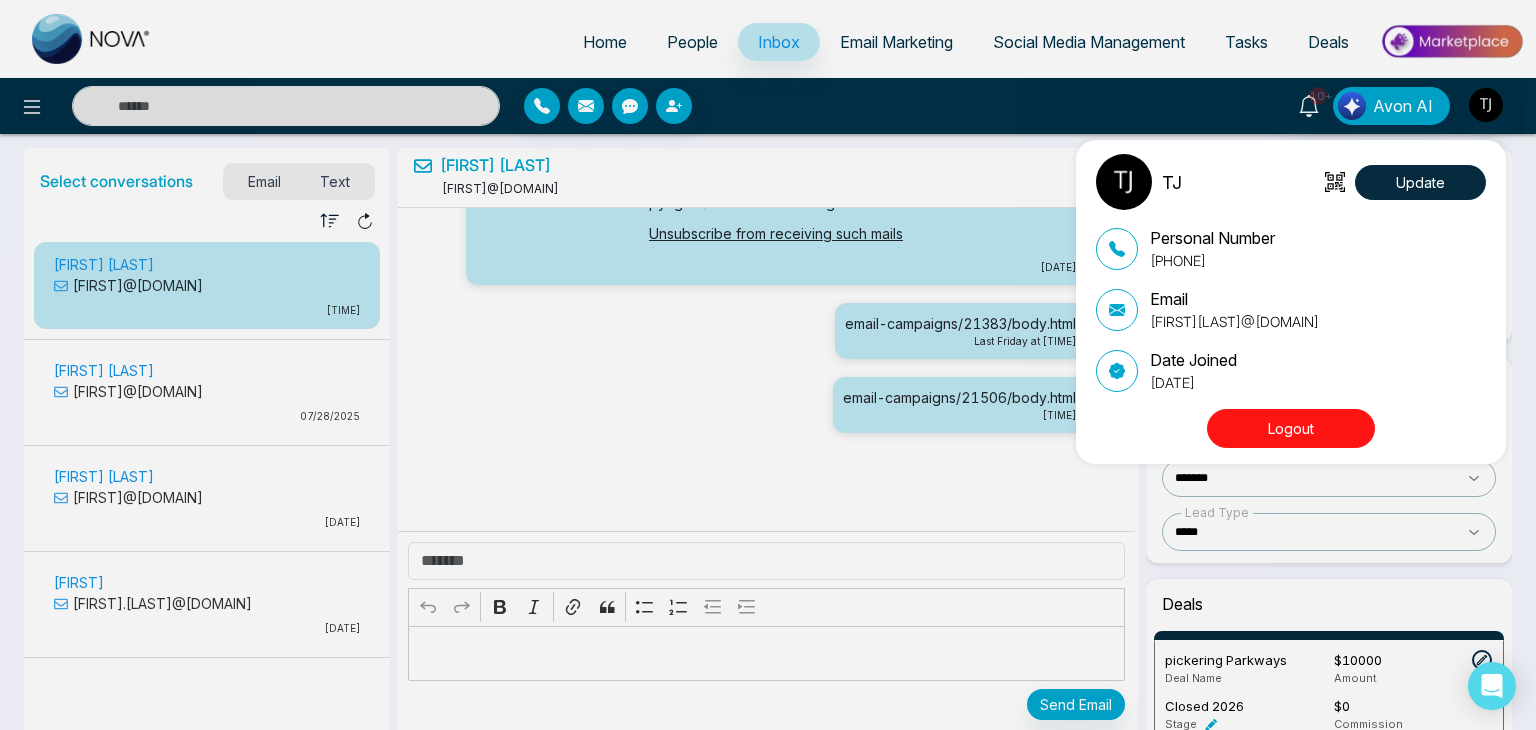 click on "Logout" at bounding box center [1291, 428] 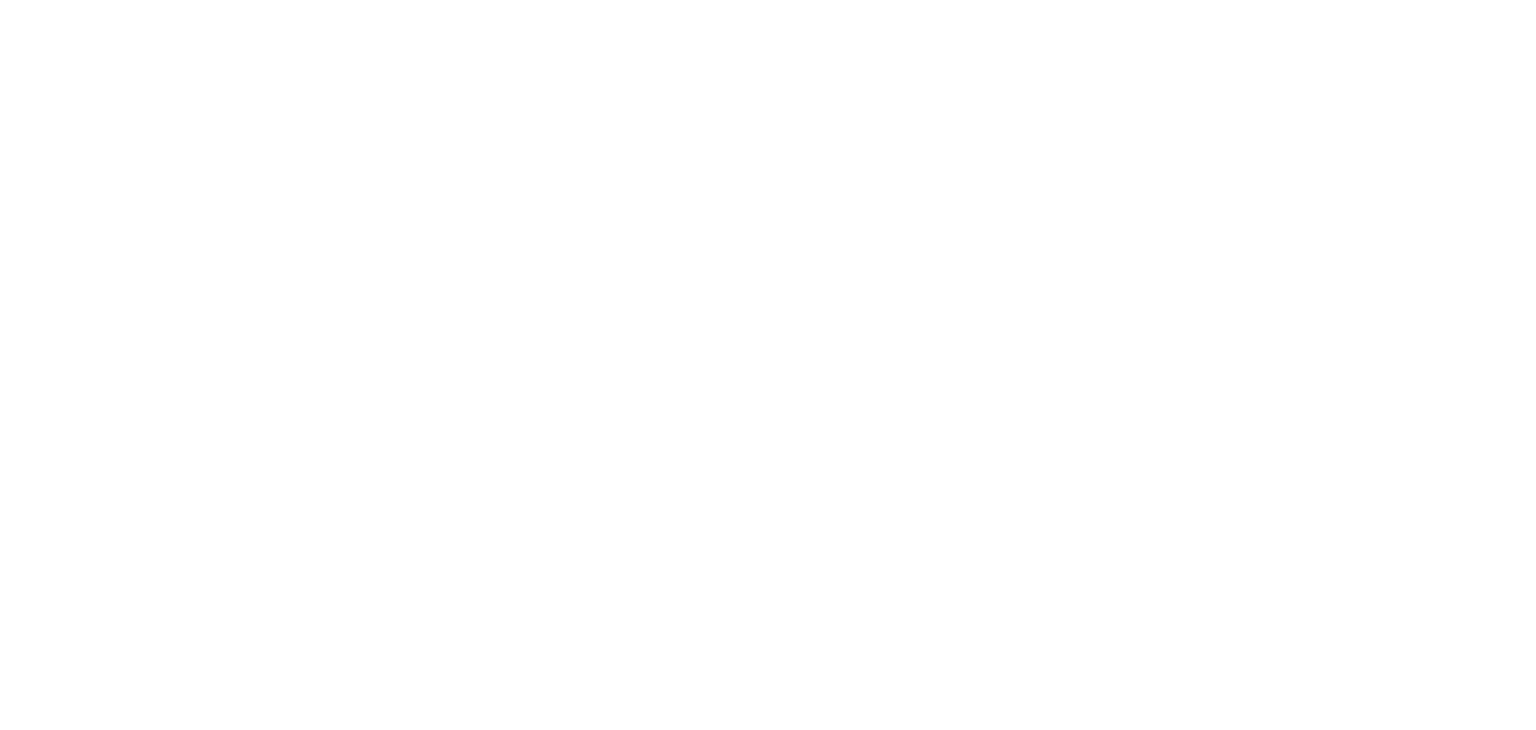 scroll, scrollTop: 0, scrollLeft: 0, axis: both 